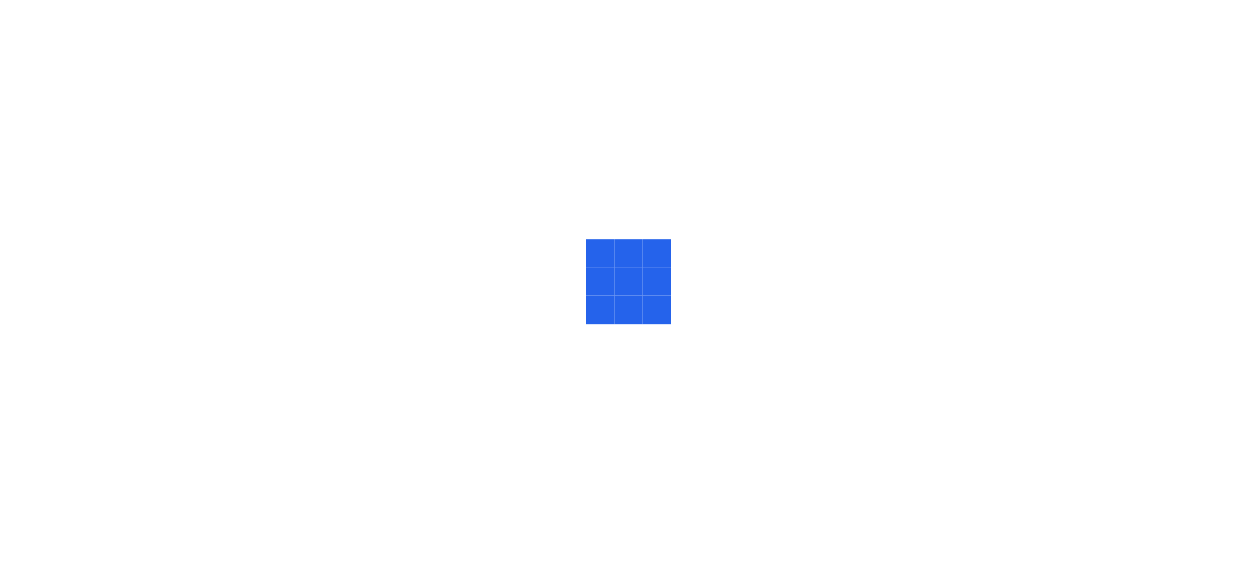 scroll, scrollTop: 0, scrollLeft: 0, axis: both 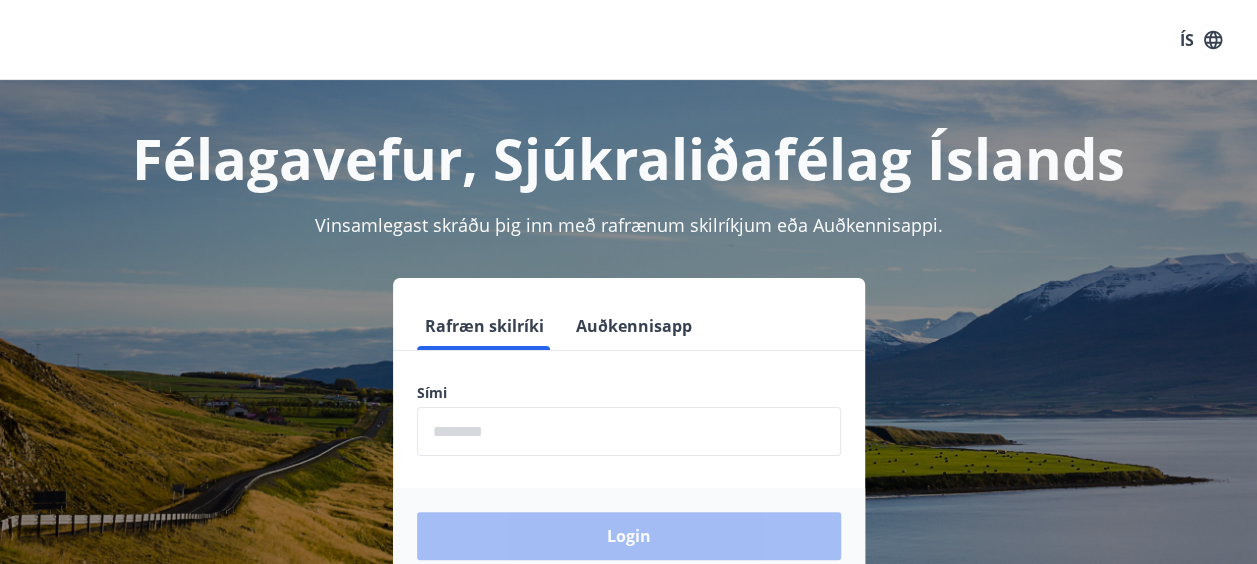 click at bounding box center (629, 431) 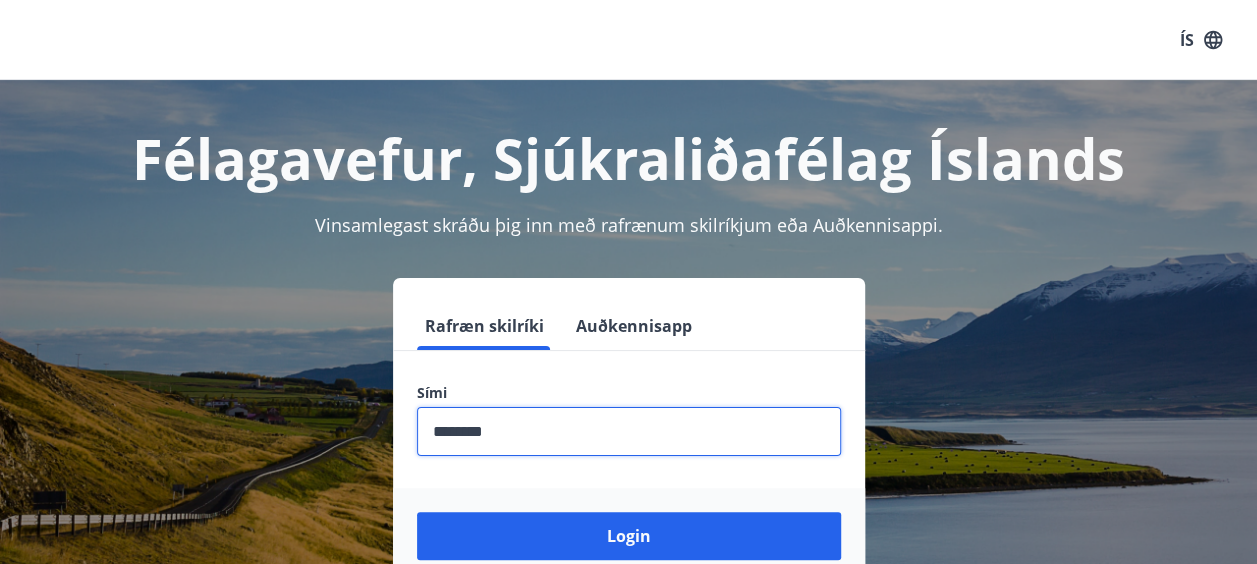 click at bounding box center [629, 431] 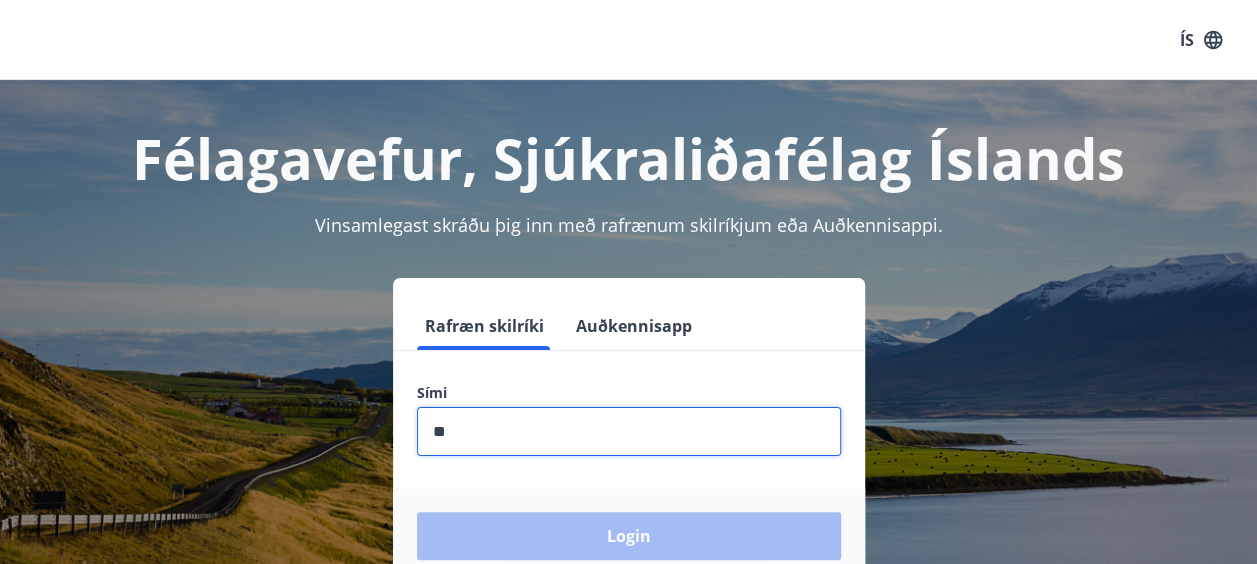type on "********" 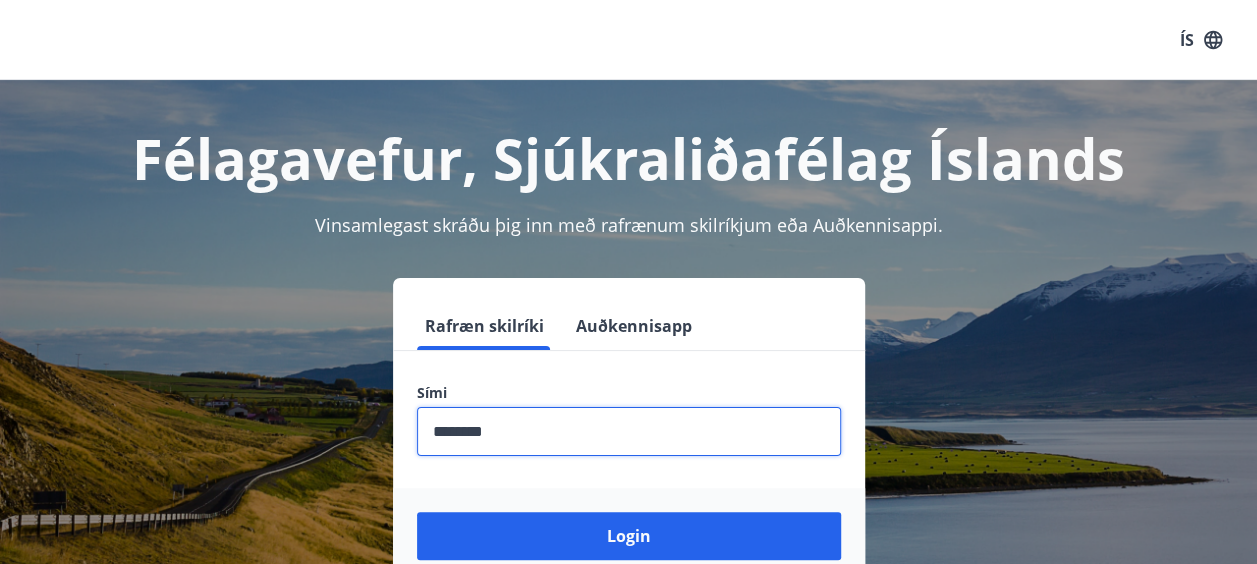 scroll, scrollTop: 129, scrollLeft: 0, axis: vertical 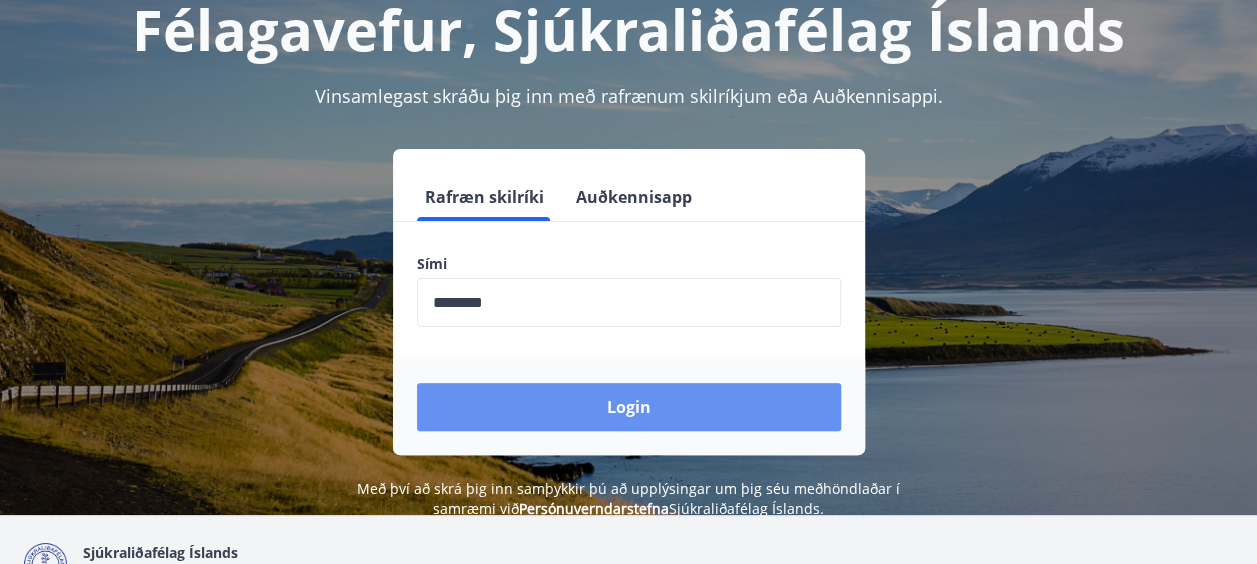 click on "Login" at bounding box center [629, 407] 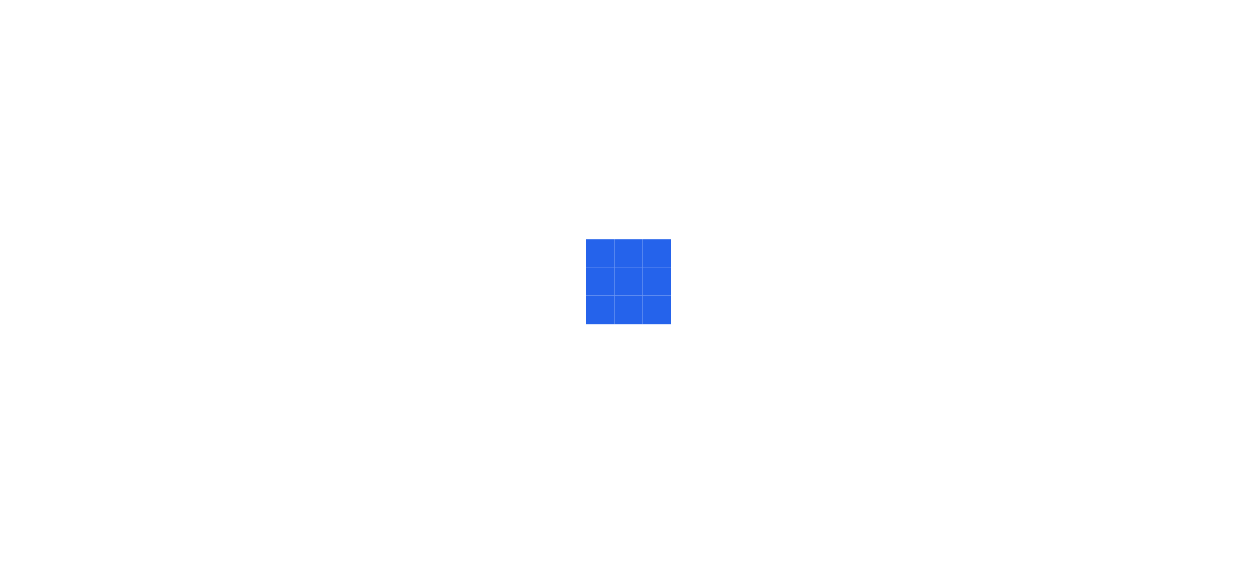 scroll, scrollTop: 0, scrollLeft: 0, axis: both 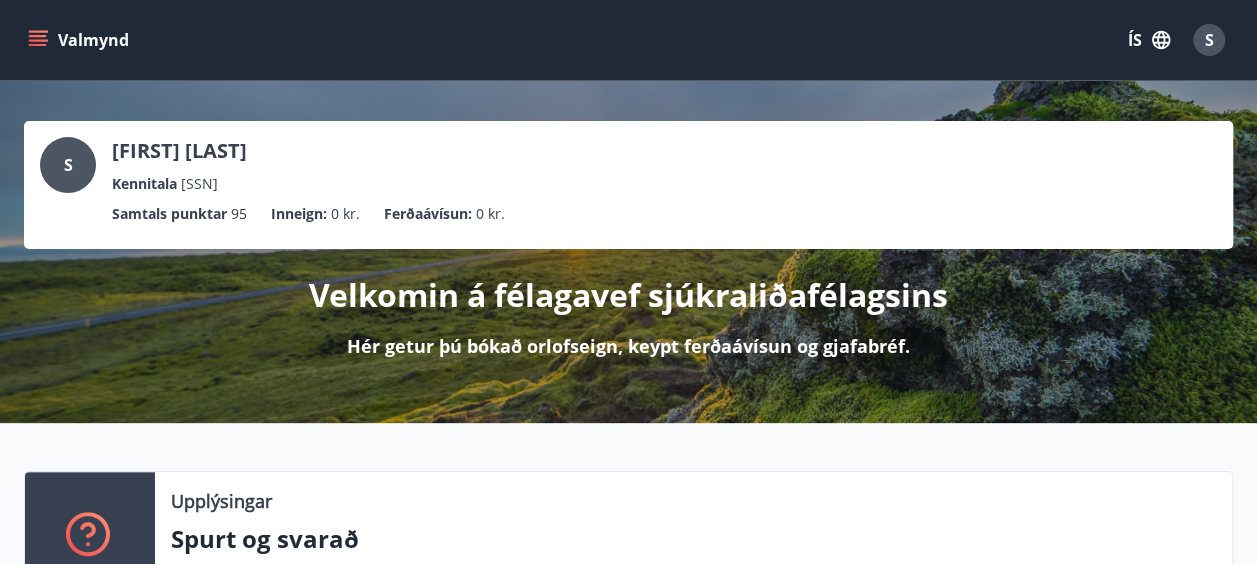 click 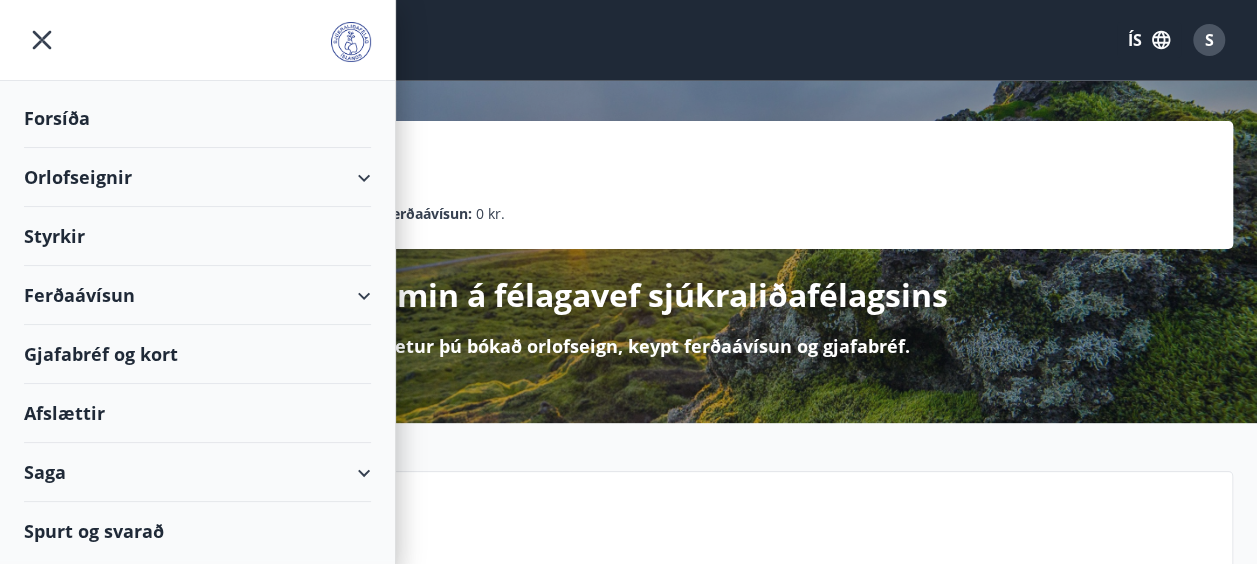 click on "Orlofseignir" at bounding box center (197, 177) 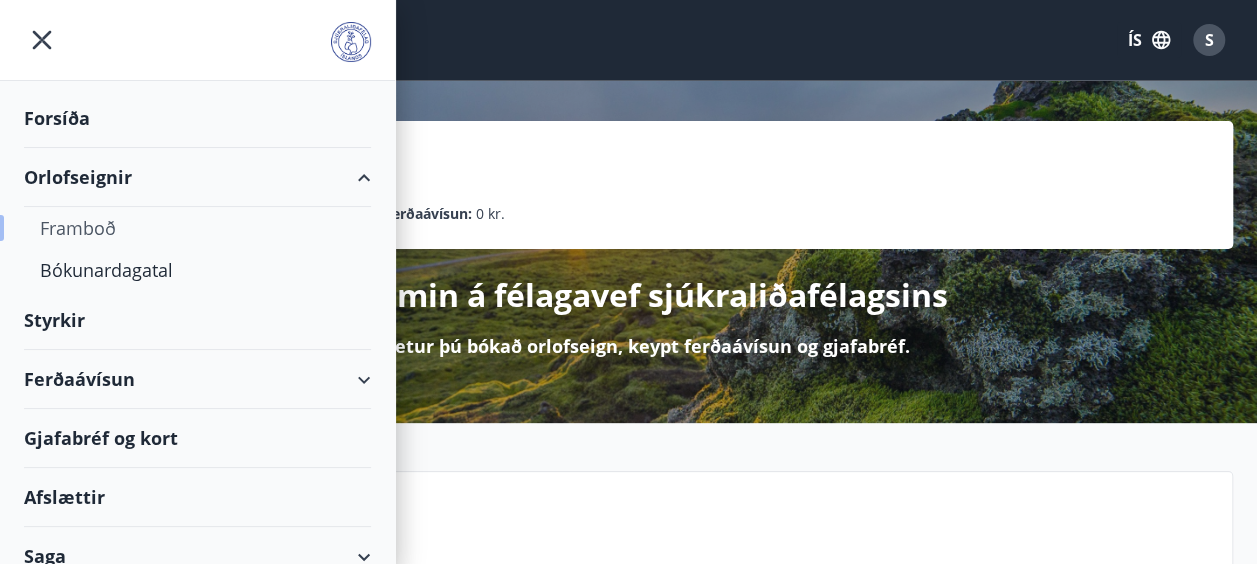 click on "Framboð" at bounding box center (197, 228) 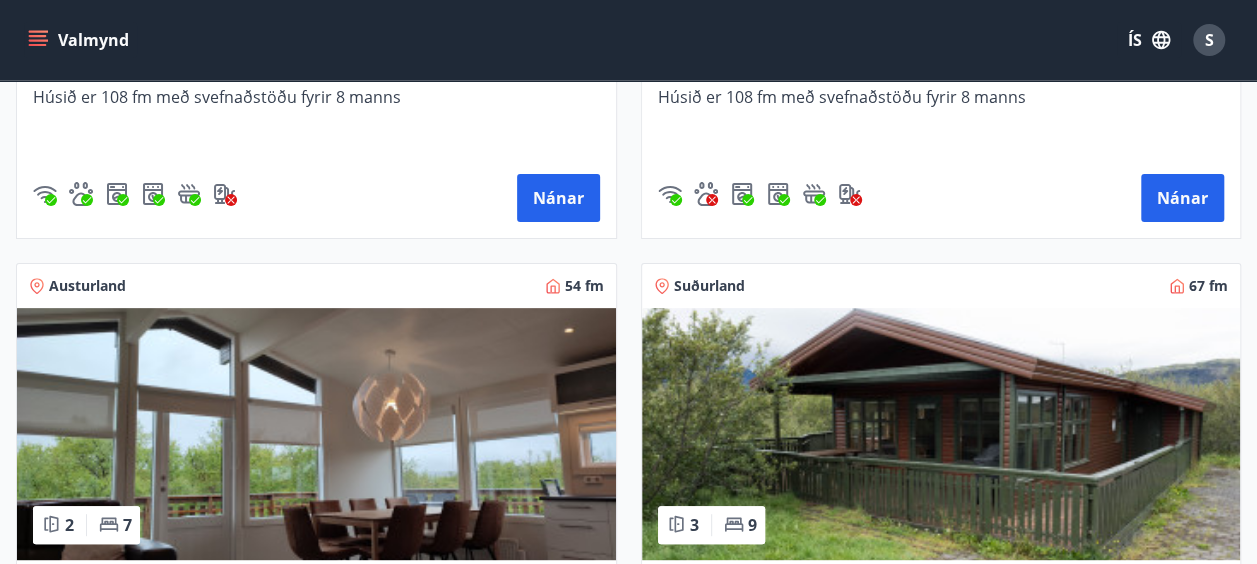 scroll, scrollTop: 4195, scrollLeft: 0, axis: vertical 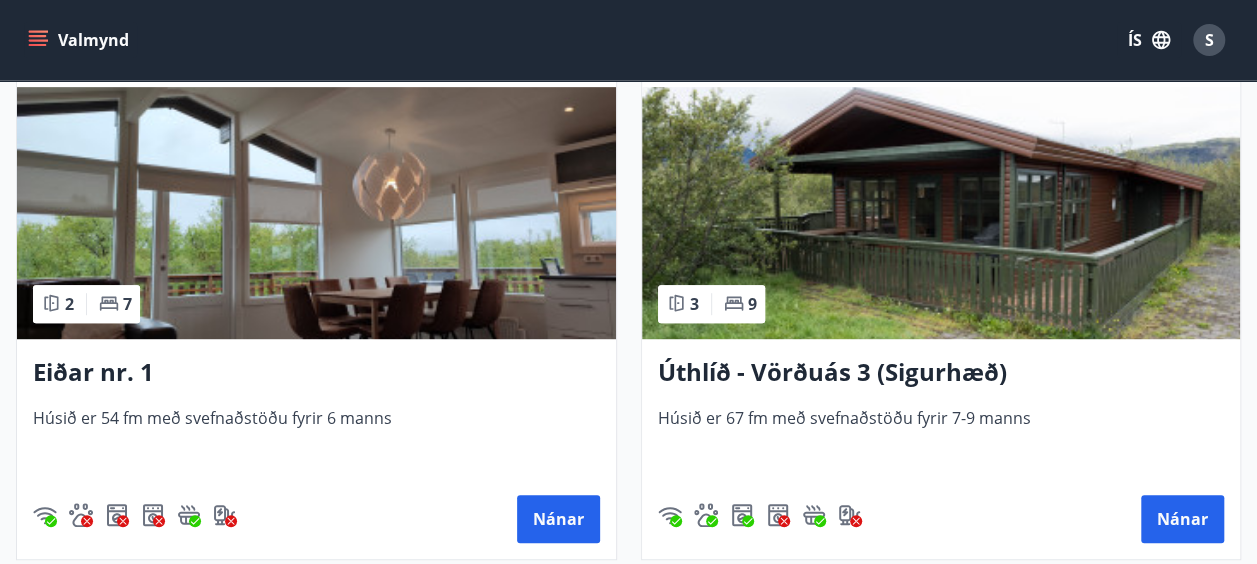 click at bounding box center (941, 213) 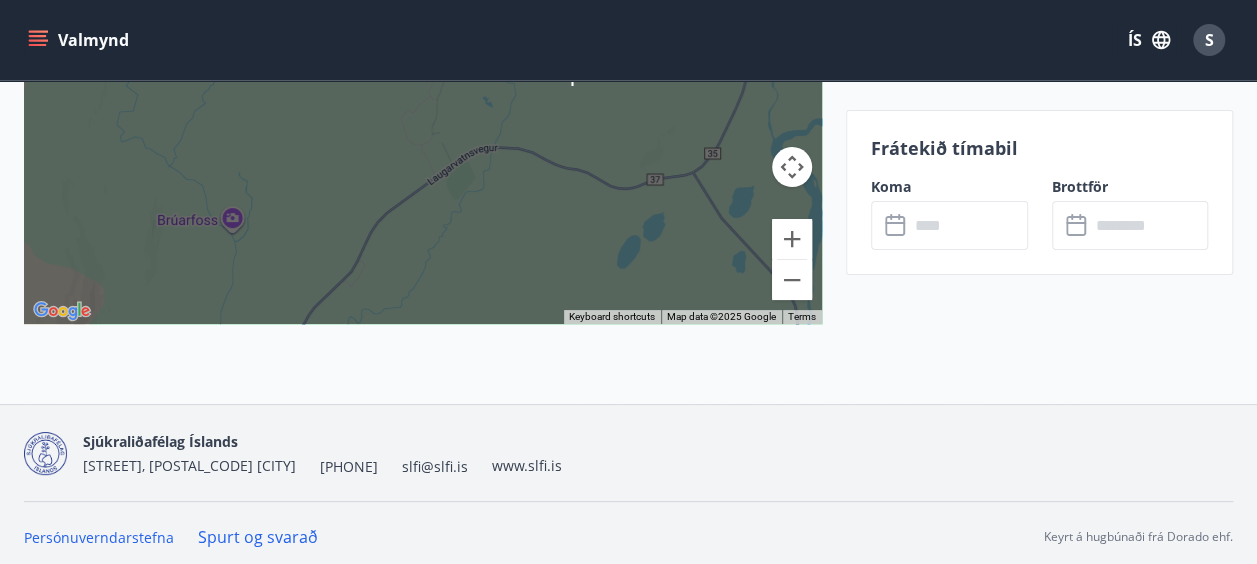 scroll, scrollTop: 3834, scrollLeft: 0, axis: vertical 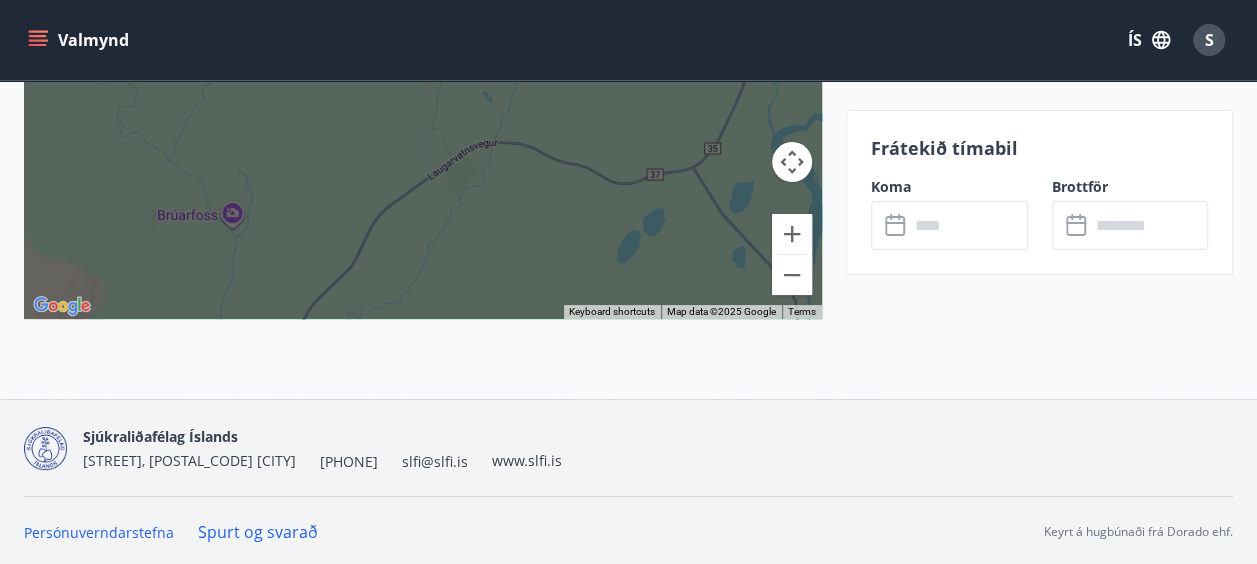 click 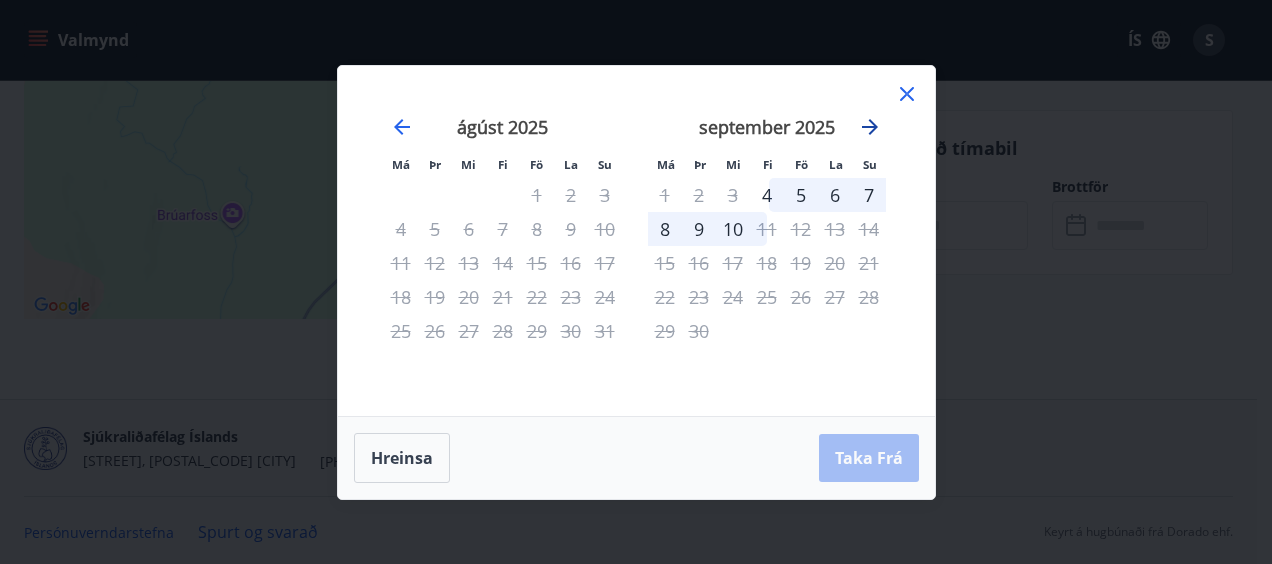 click 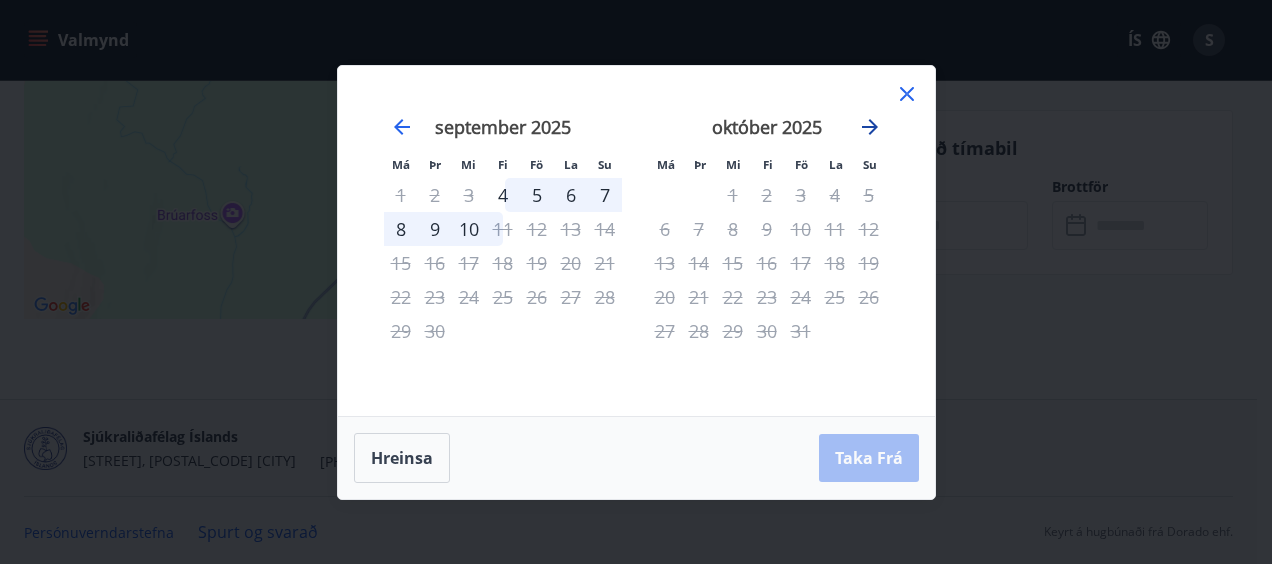 click 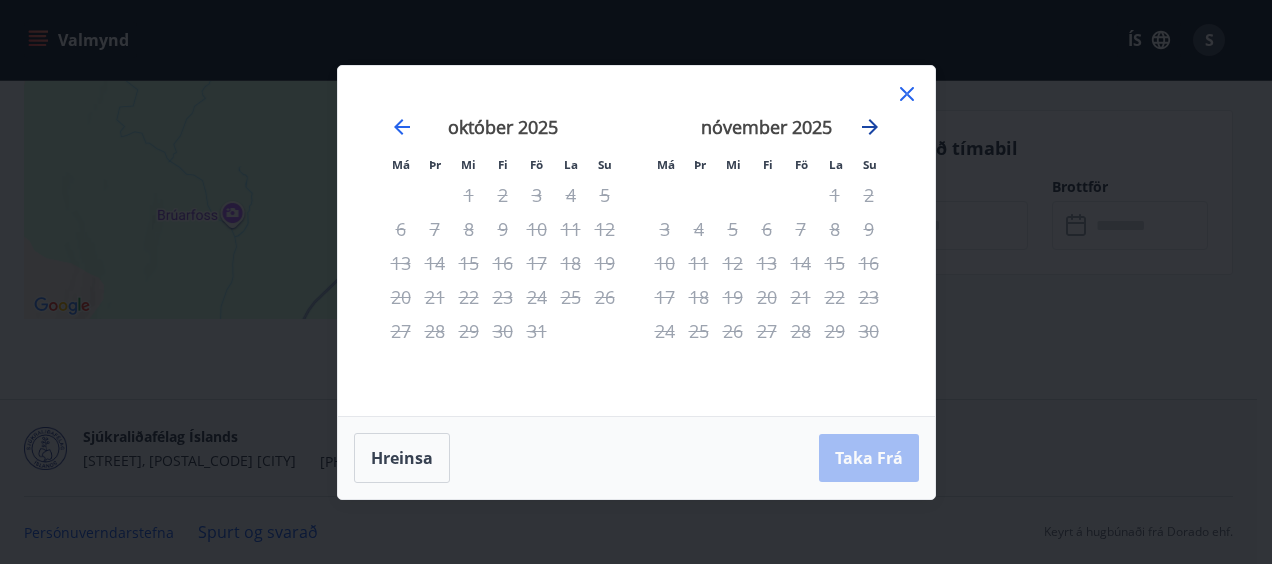 click 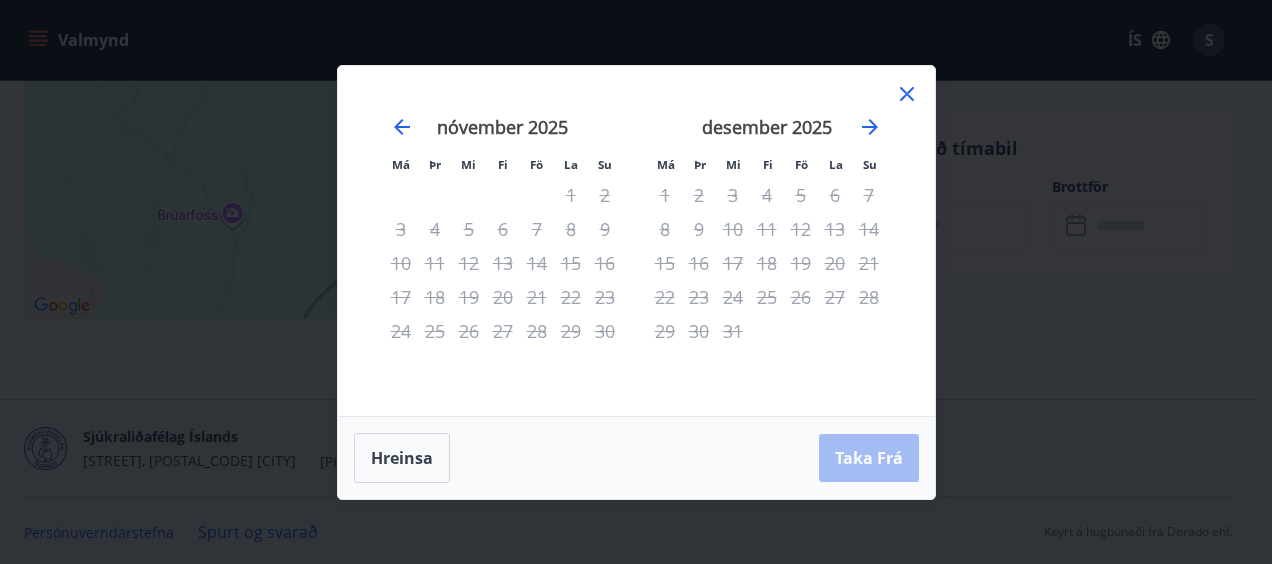 click on "26" at bounding box center [801, 297] 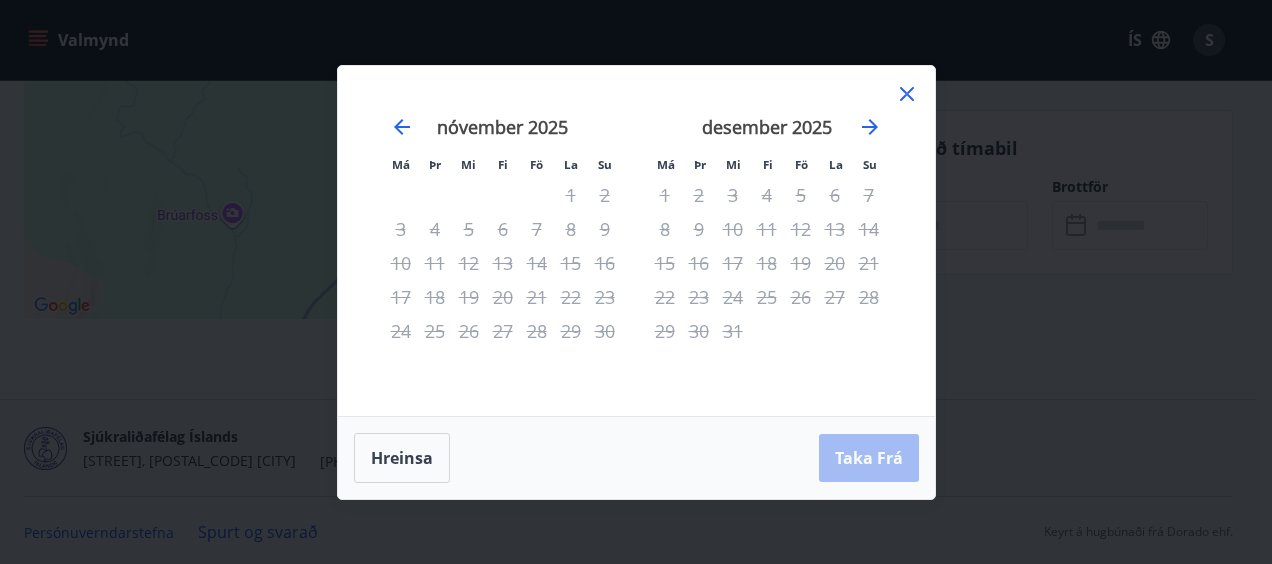 click 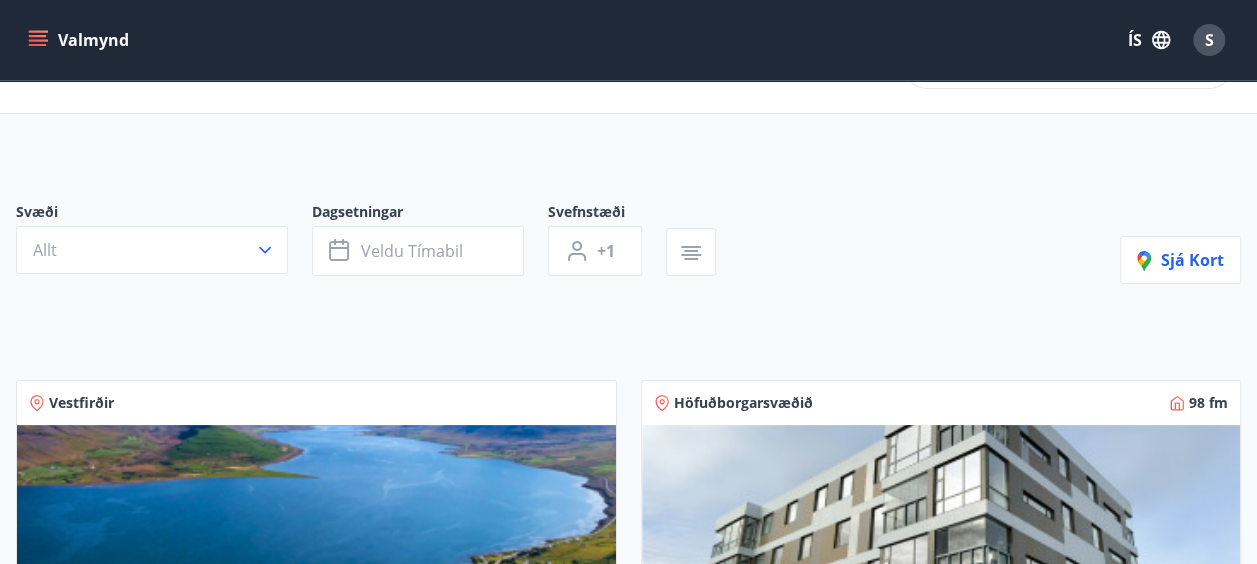 scroll, scrollTop: 60, scrollLeft: 0, axis: vertical 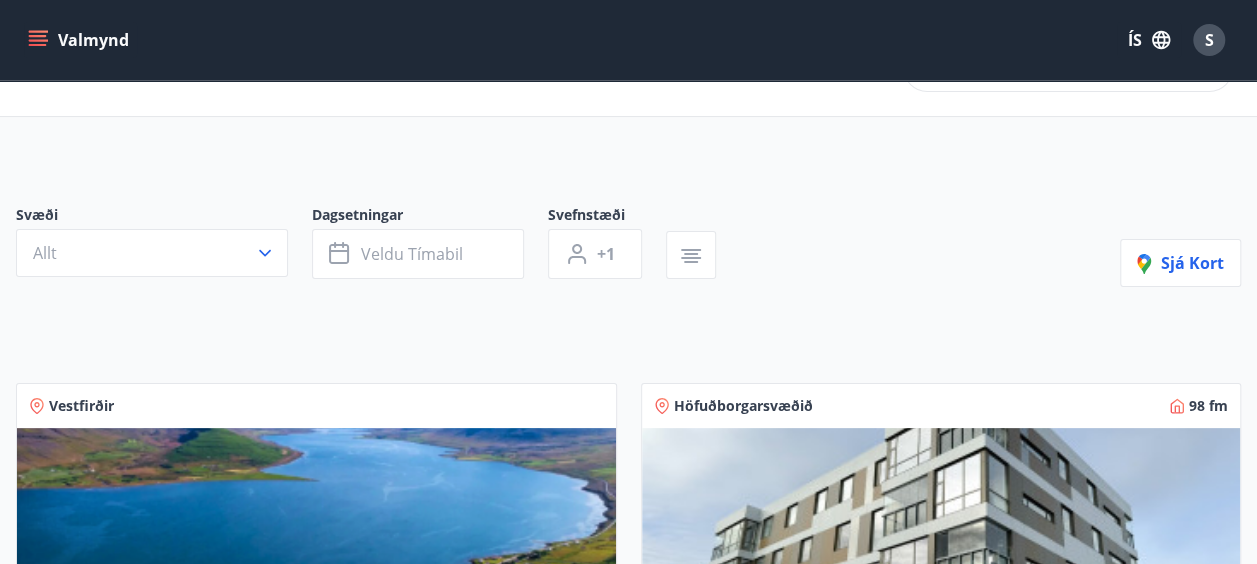 click 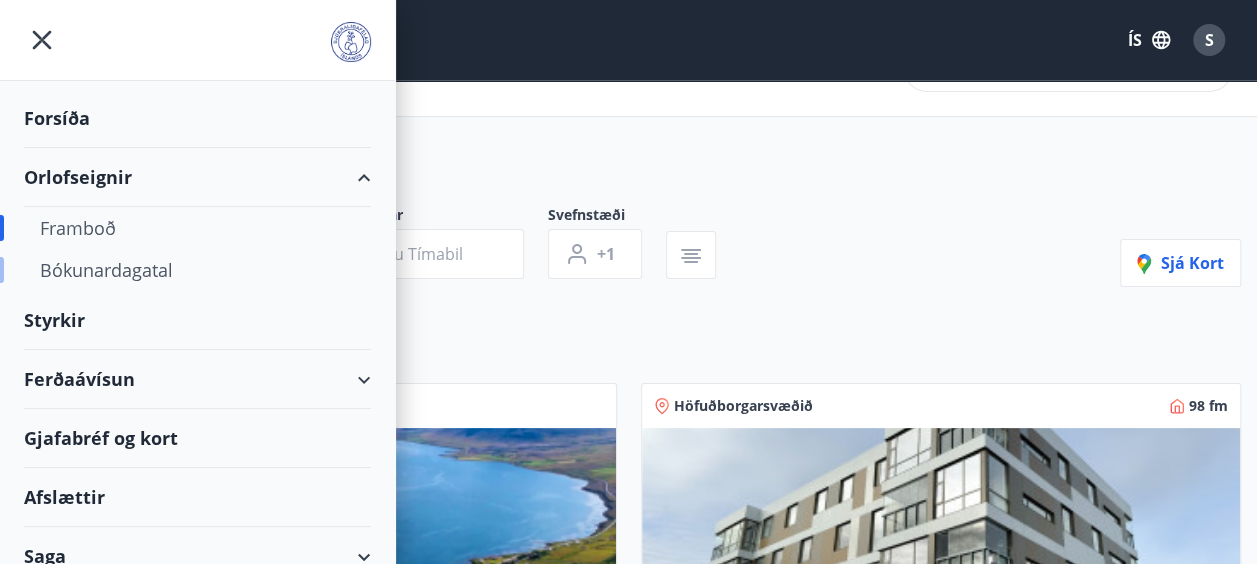 click on "Bókunardagatal" at bounding box center (197, 270) 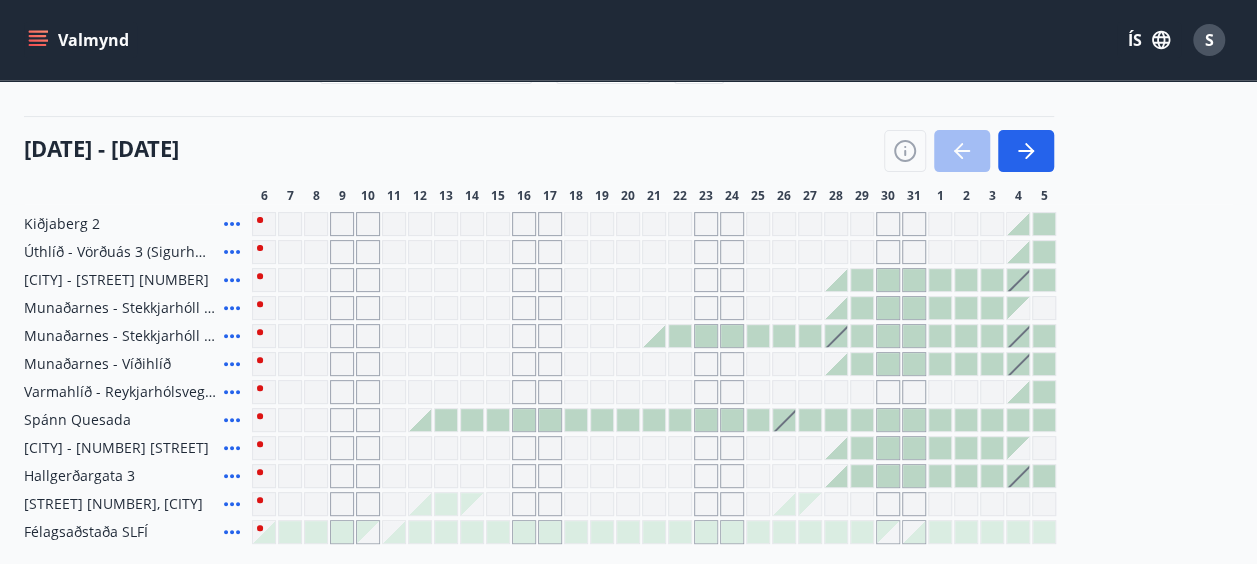 scroll, scrollTop: 208, scrollLeft: 0, axis: vertical 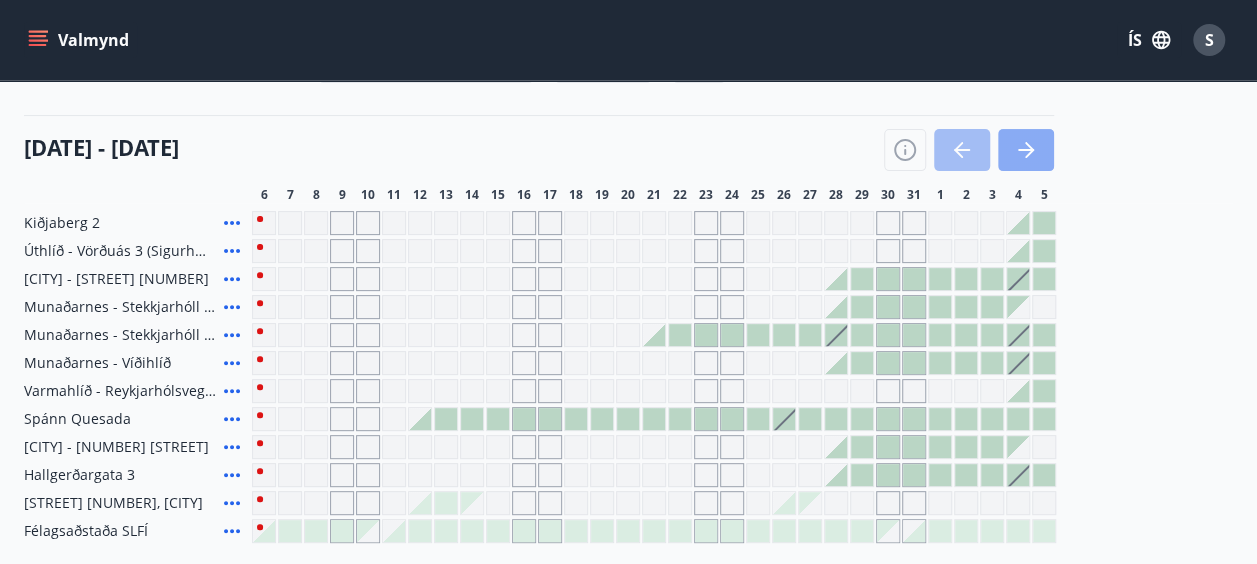 click at bounding box center (1026, 150) 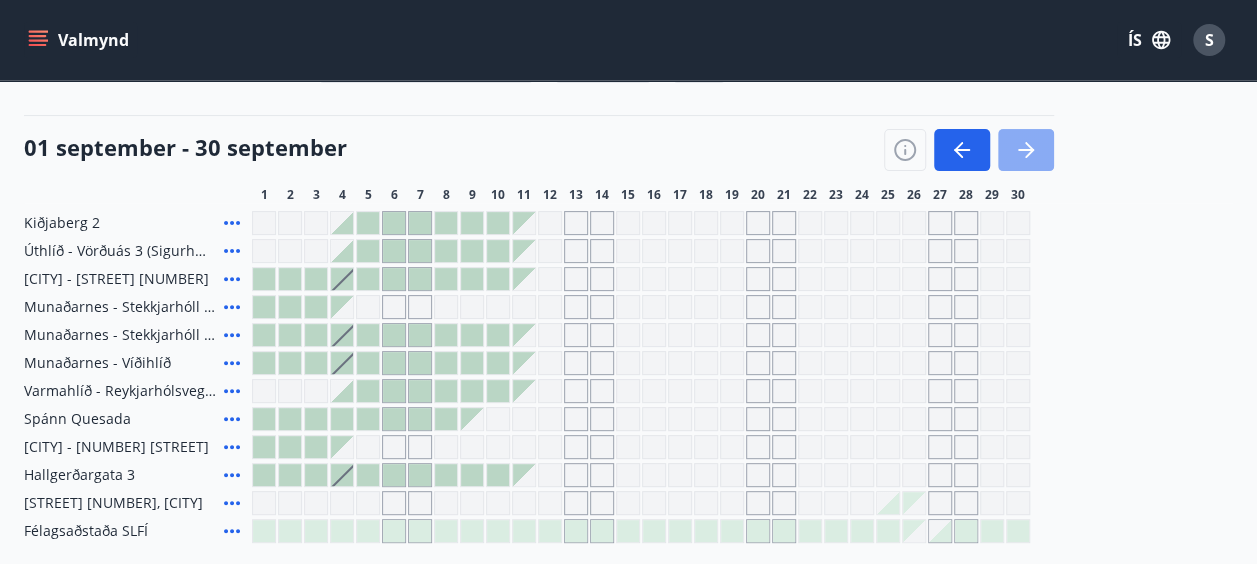 click at bounding box center [1026, 150] 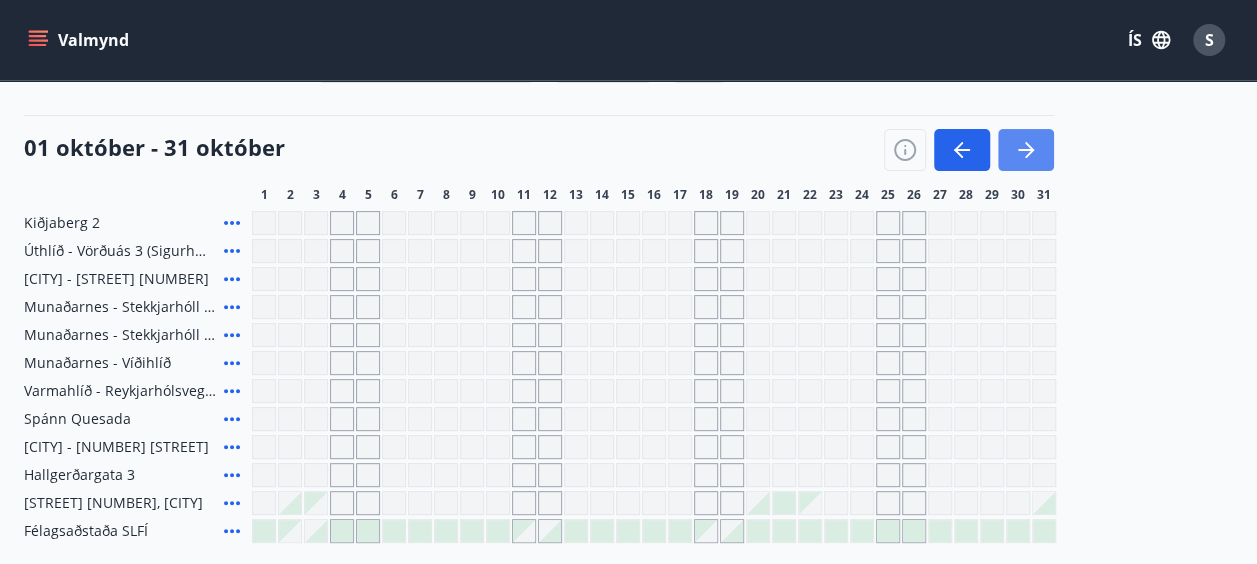click at bounding box center [1026, 150] 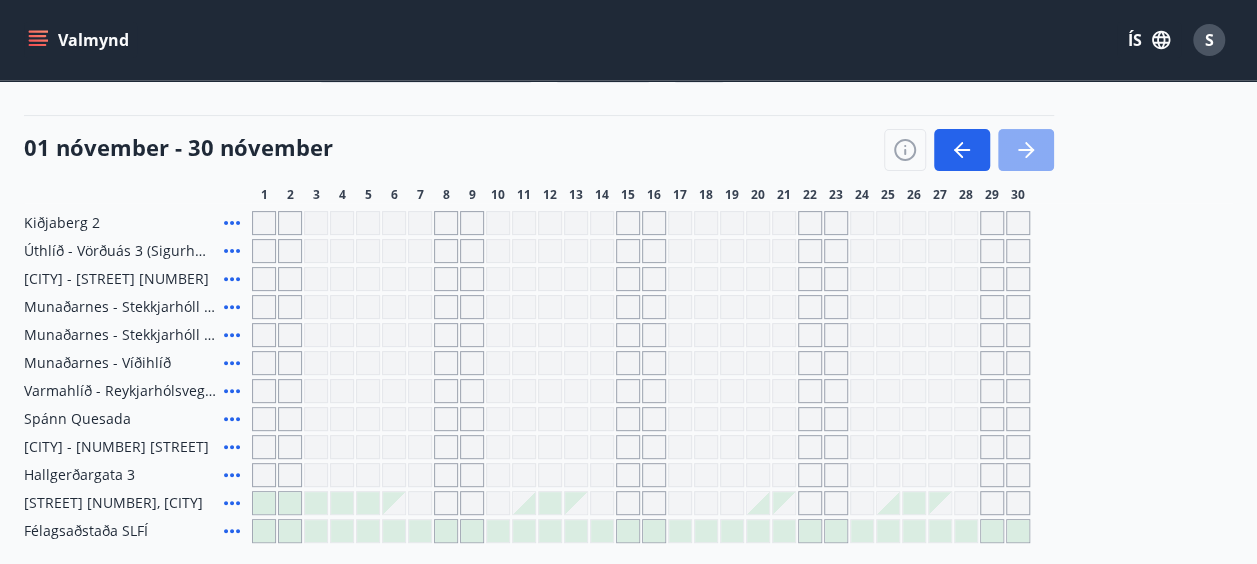 click at bounding box center (1026, 150) 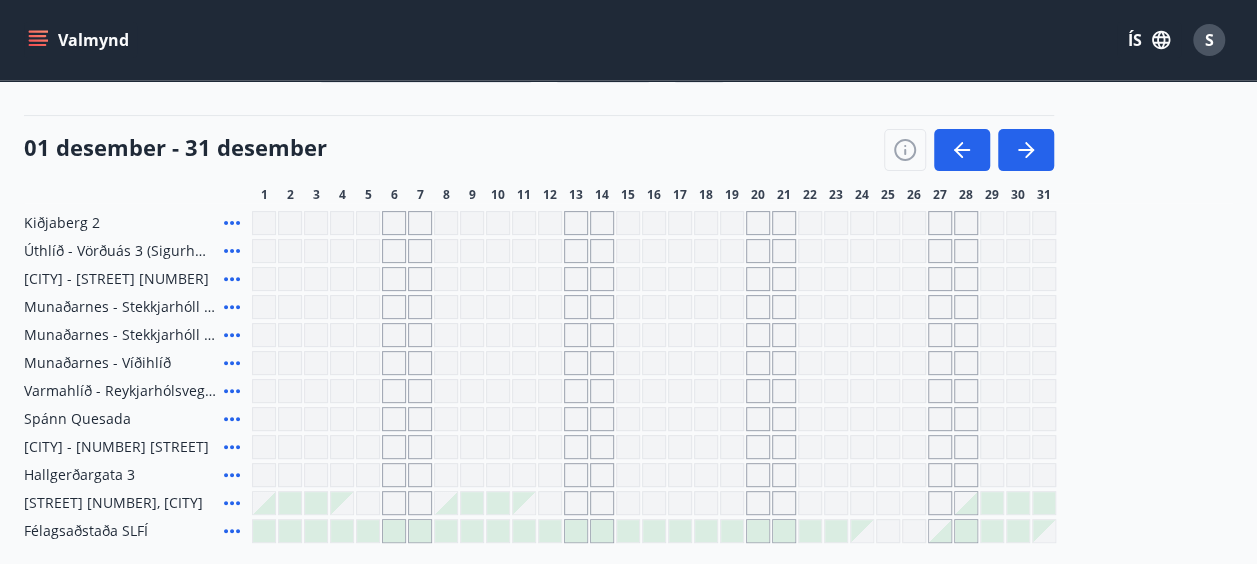 click at bounding box center (914, 251) 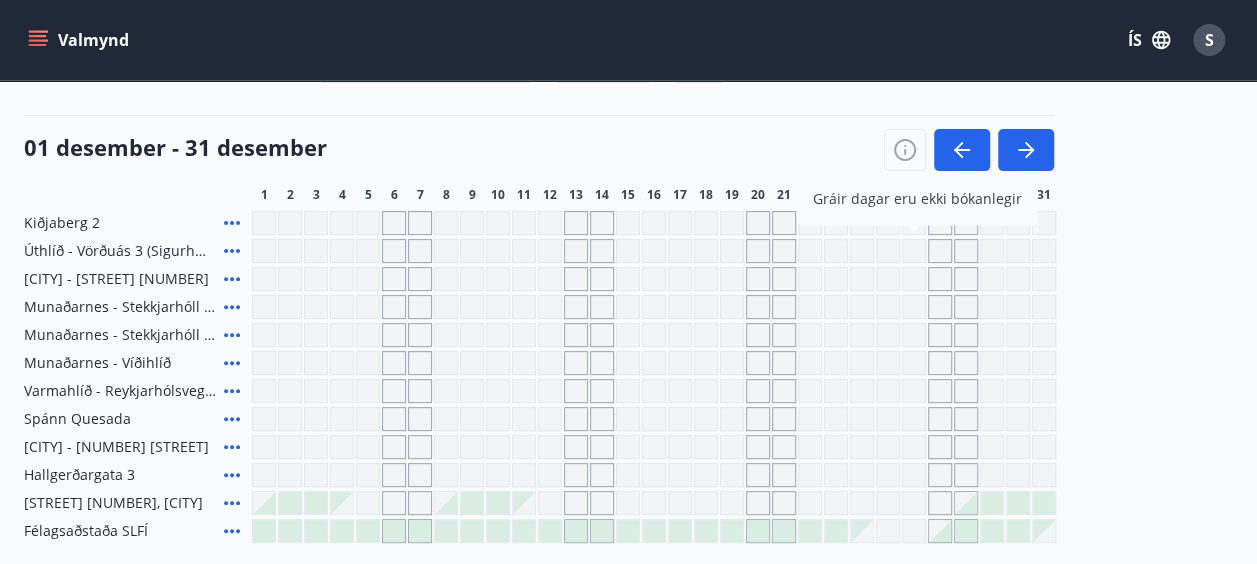 click at bounding box center (940, 251) 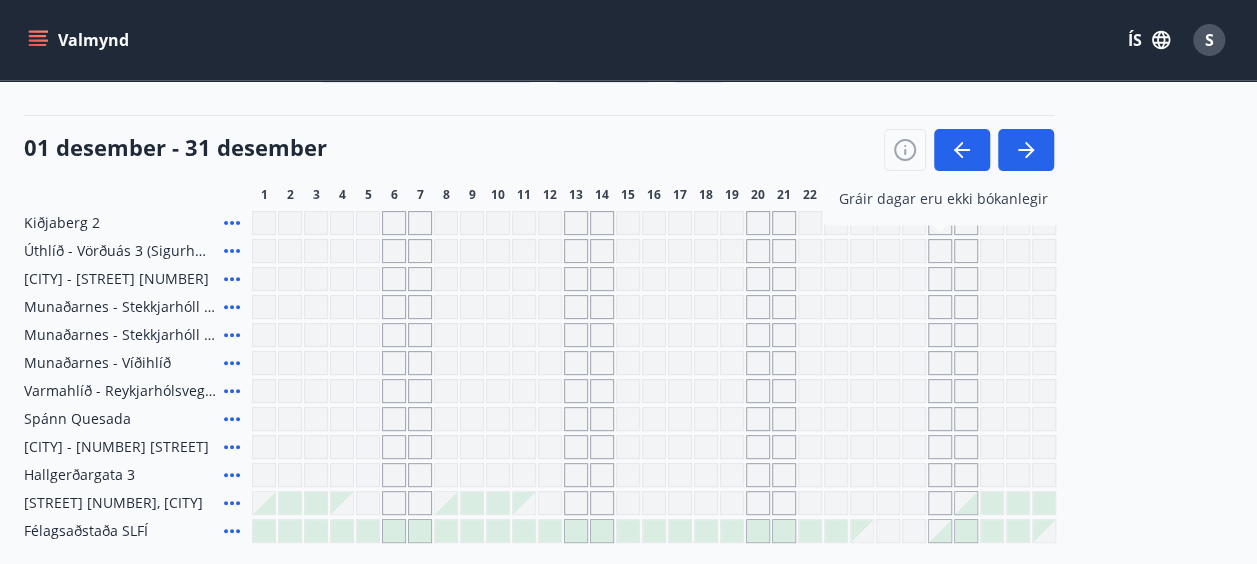 click at bounding box center [914, 251] 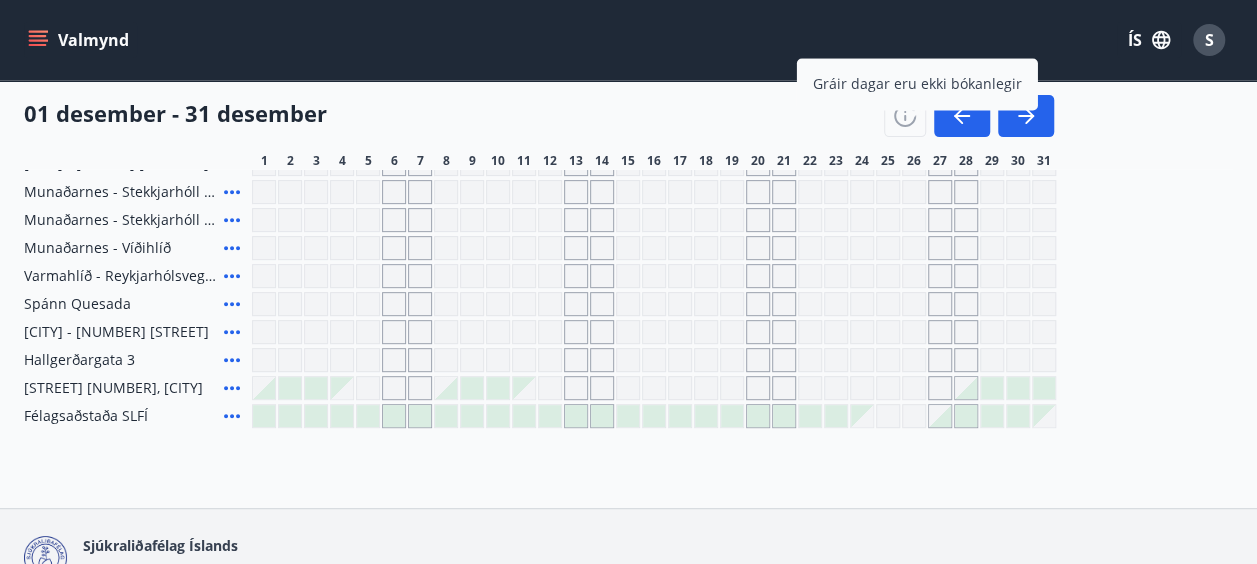 scroll, scrollTop: 316, scrollLeft: 0, axis: vertical 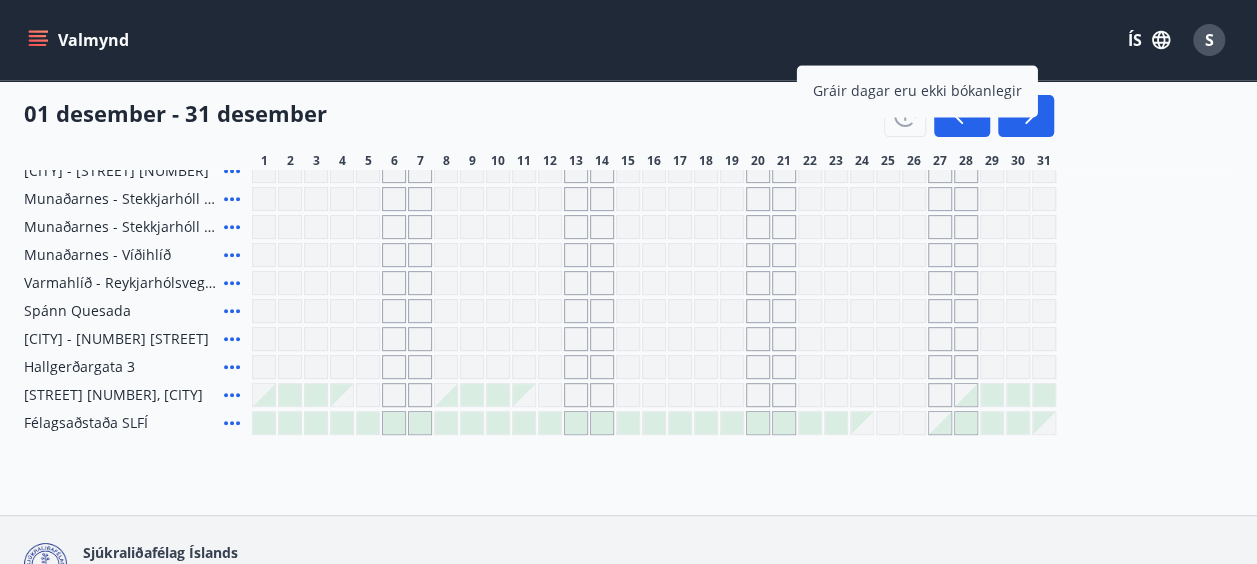 click on "Valmynd" at bounding box center (80, 40) 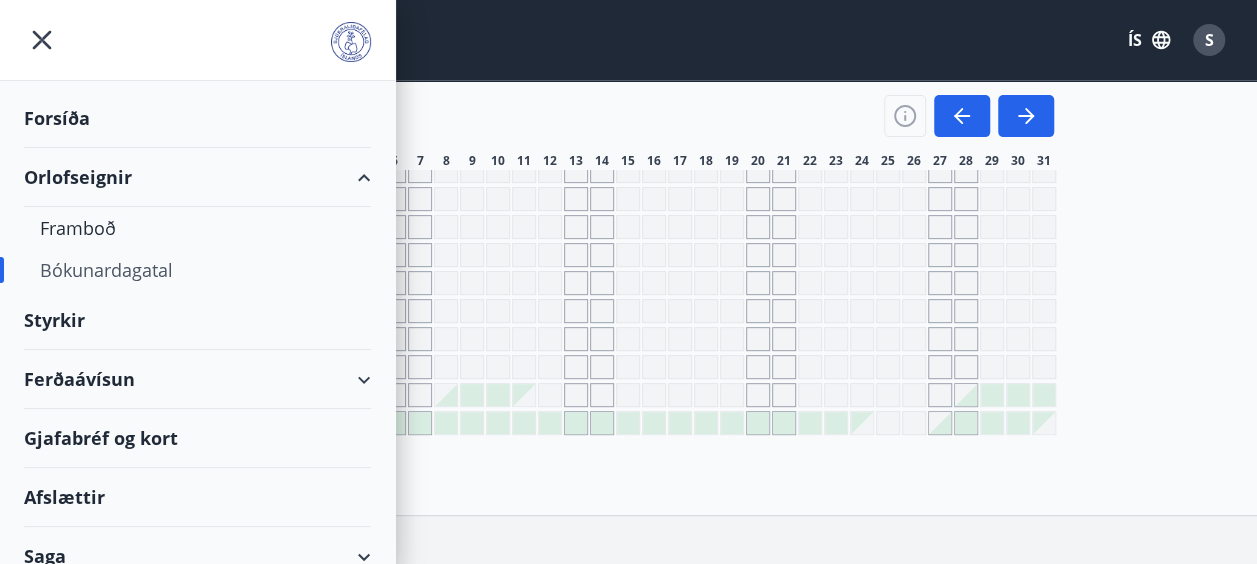 click on "Orlofseignir" at bounding box center (197, 177) 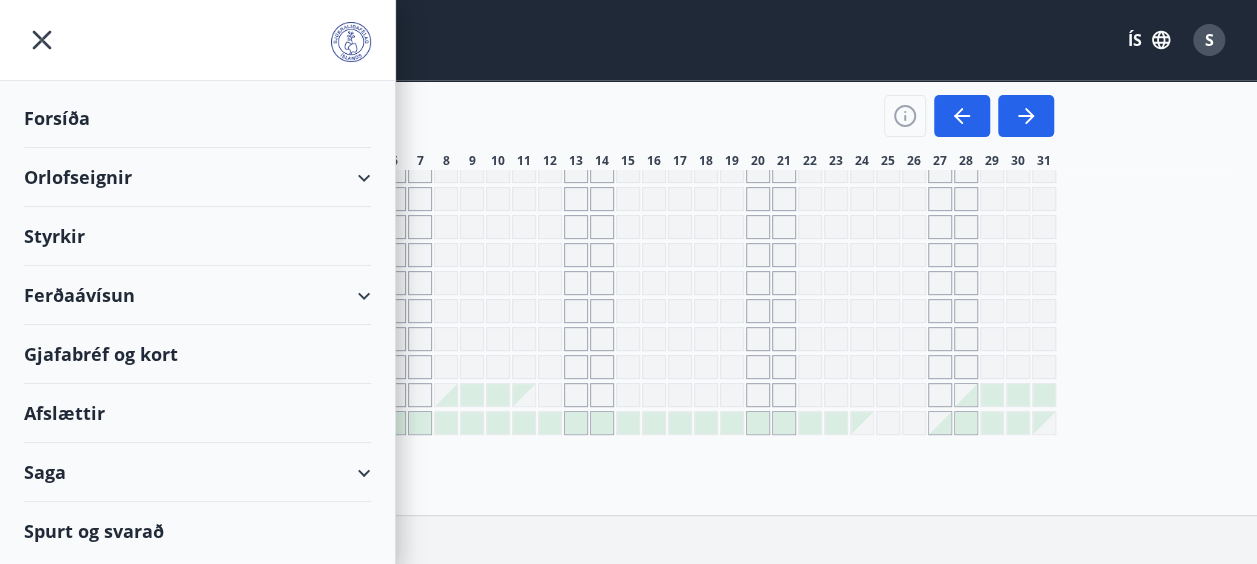 click on "Orlofseignir" at bounding box center [197, 177] 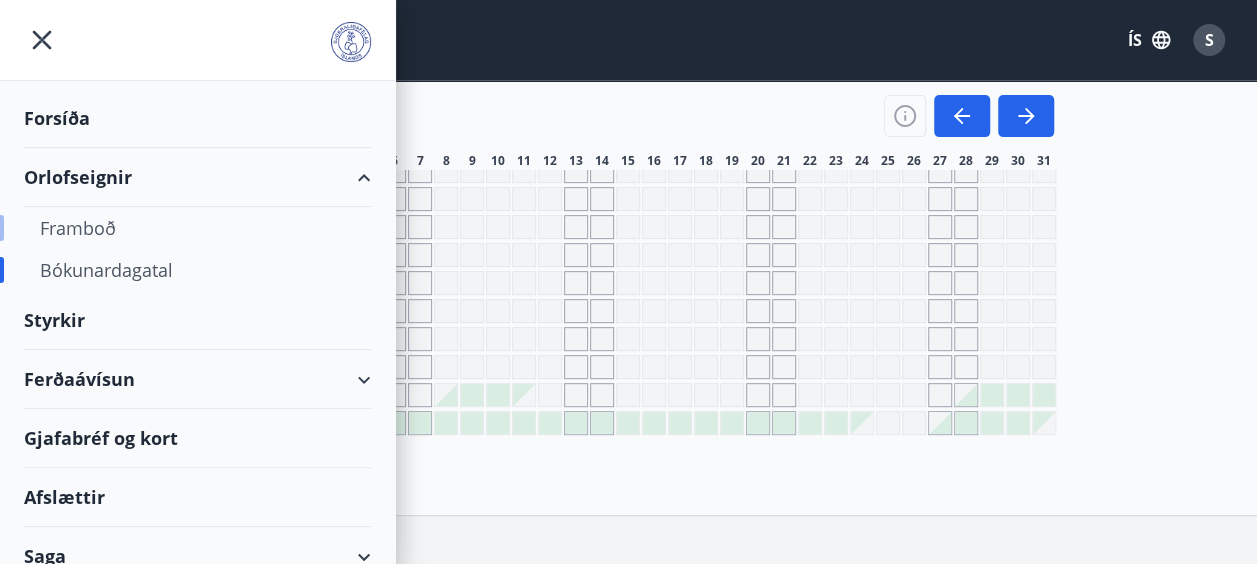 click on "Framboð" at bounding box center (197, 228) 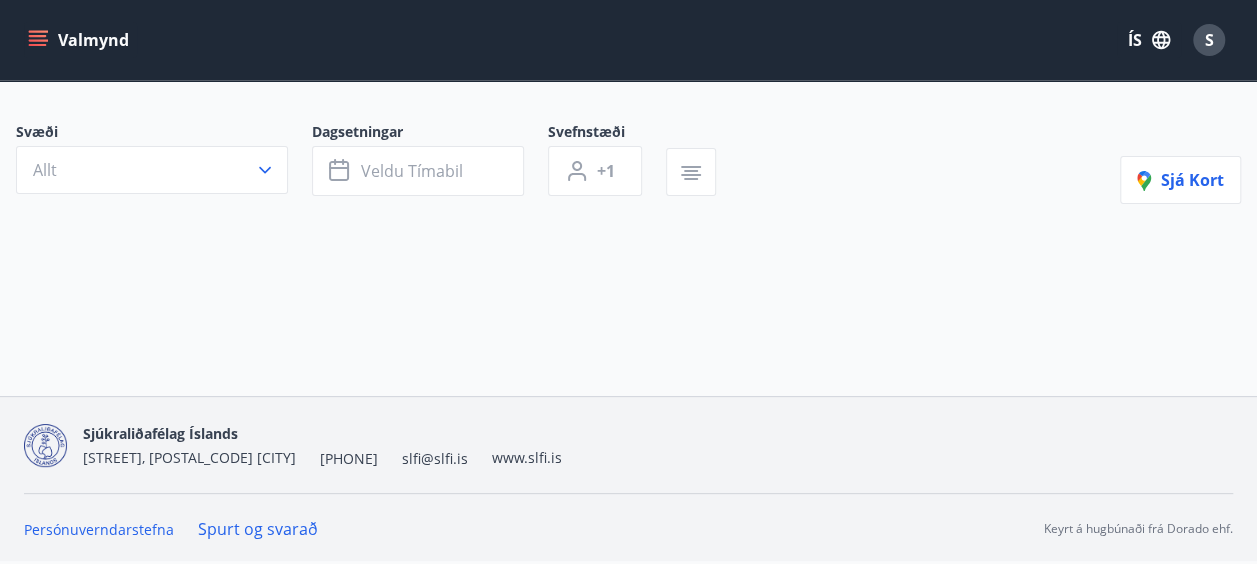 scroll, scrollTop: 0, scrollLeft: 0, axis: both 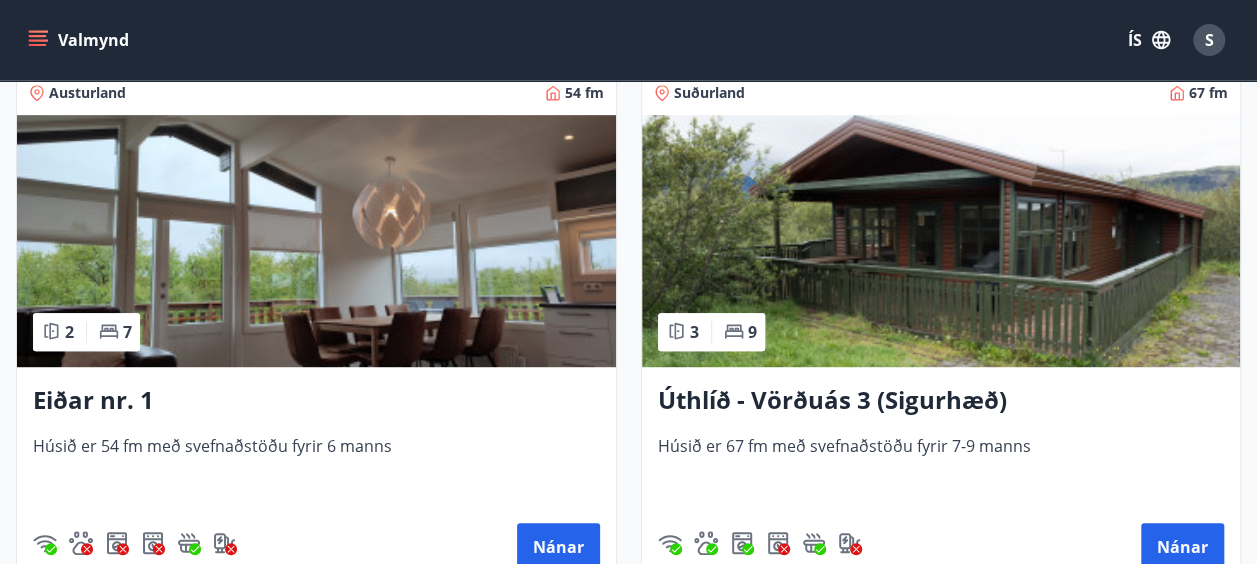 click at bounding box center (941, 241) 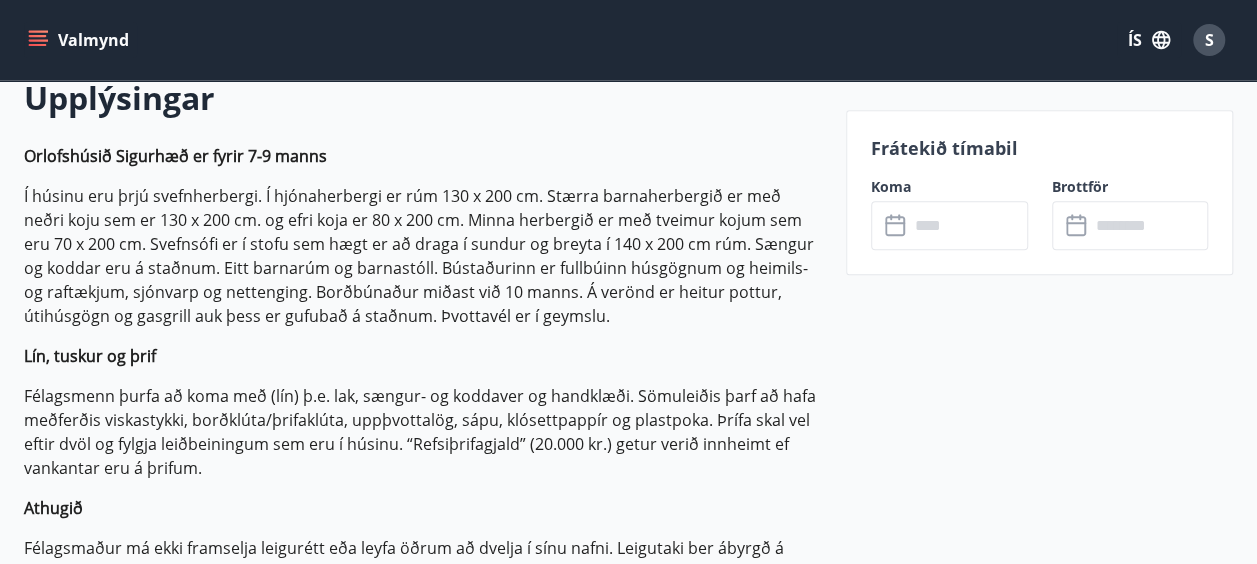 scroll, scrollTop: 617, scrollLeft: 0, axis: vertical 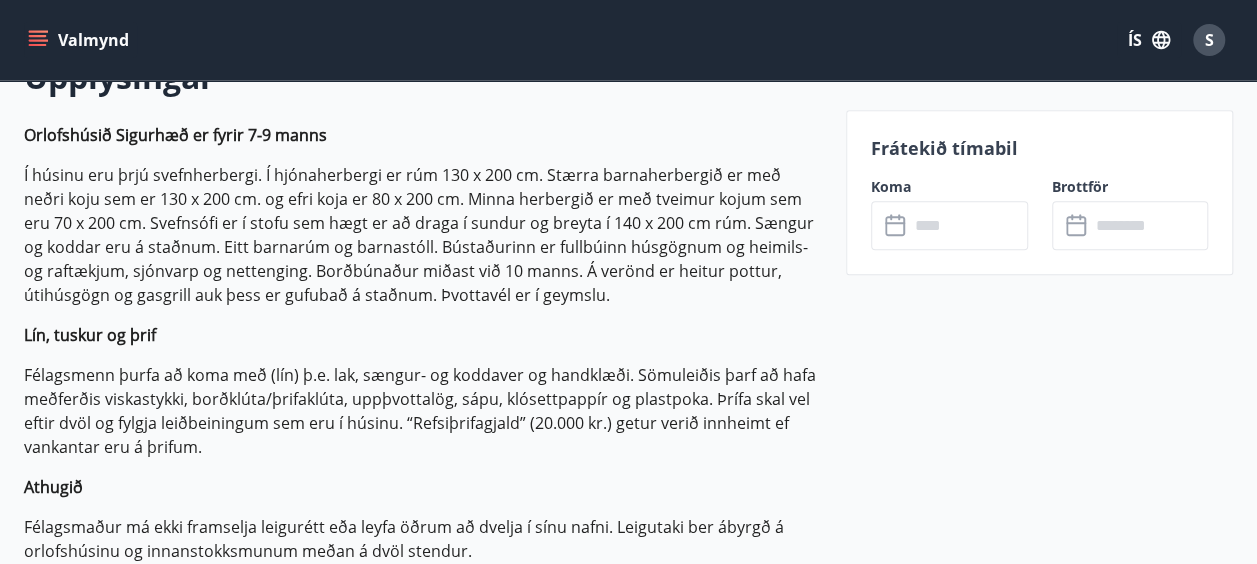 click 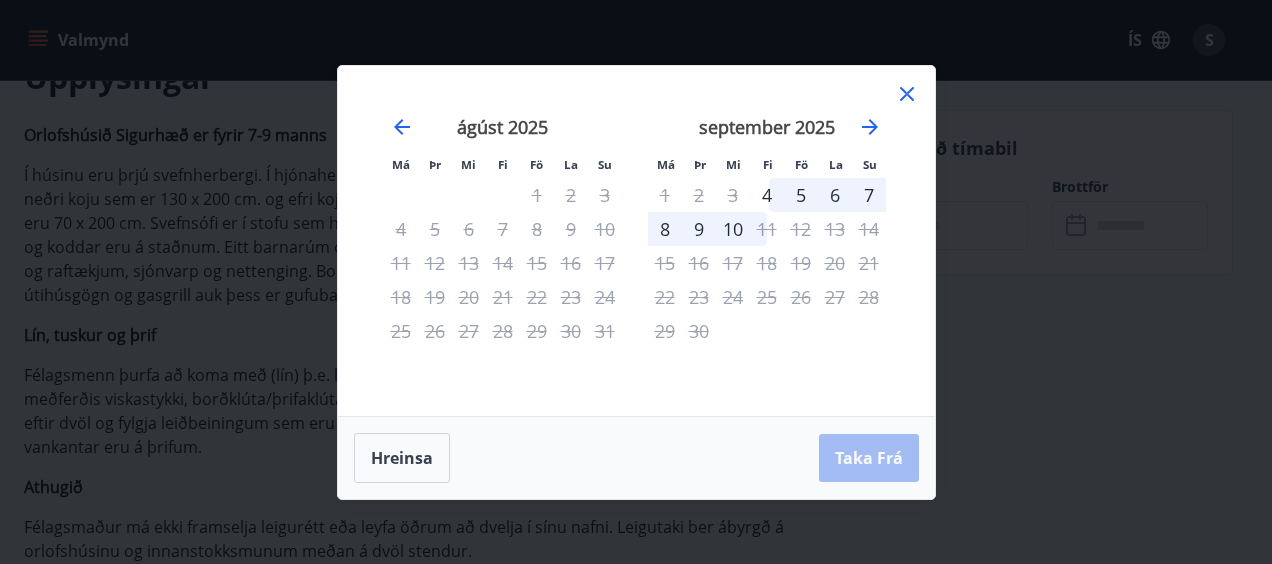 click on "5" at bounding box center (801, 195) 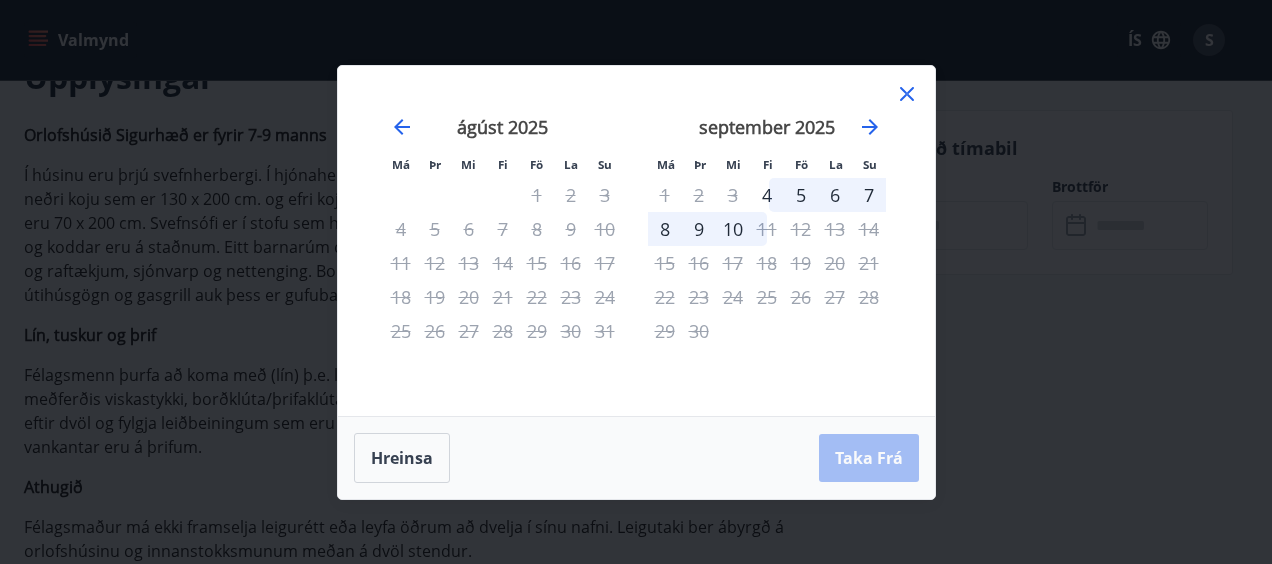 click on "5" at bounding box center [801, 195] 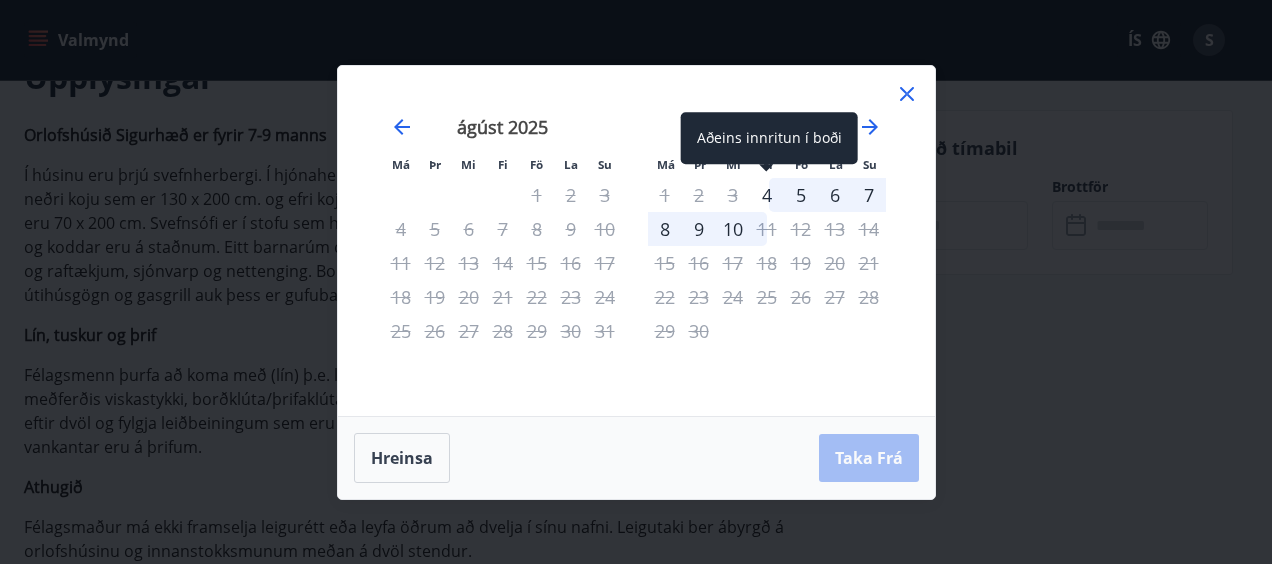click on "4" at bounding box center (767, 195) 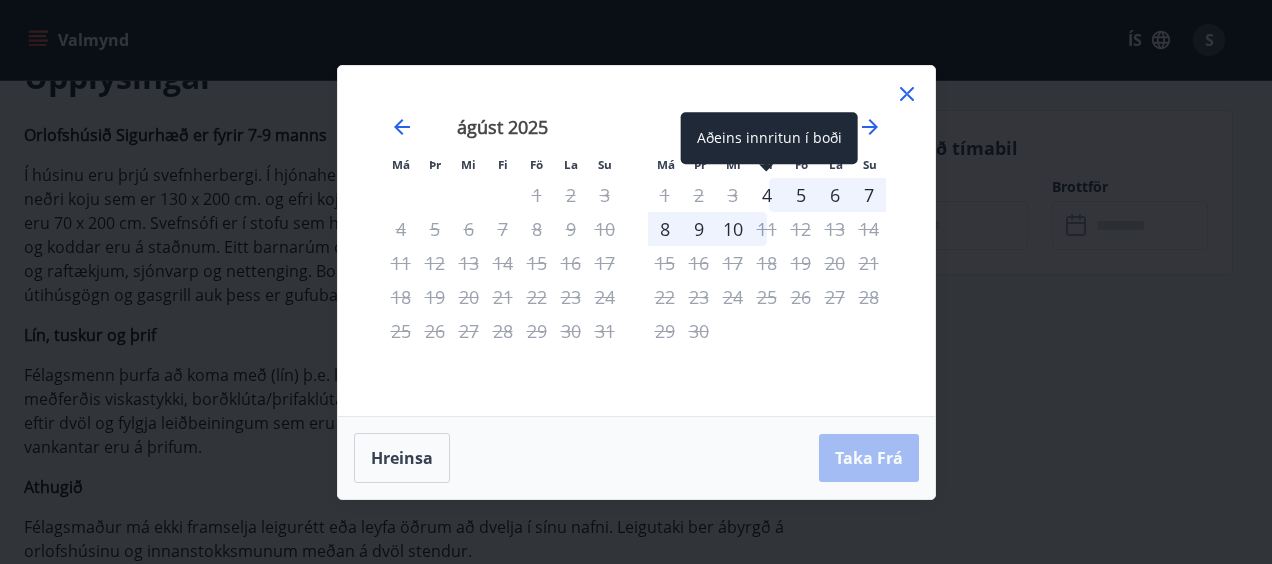 click on "Aðeins innritun í boði" at bounding box center (769, 138) 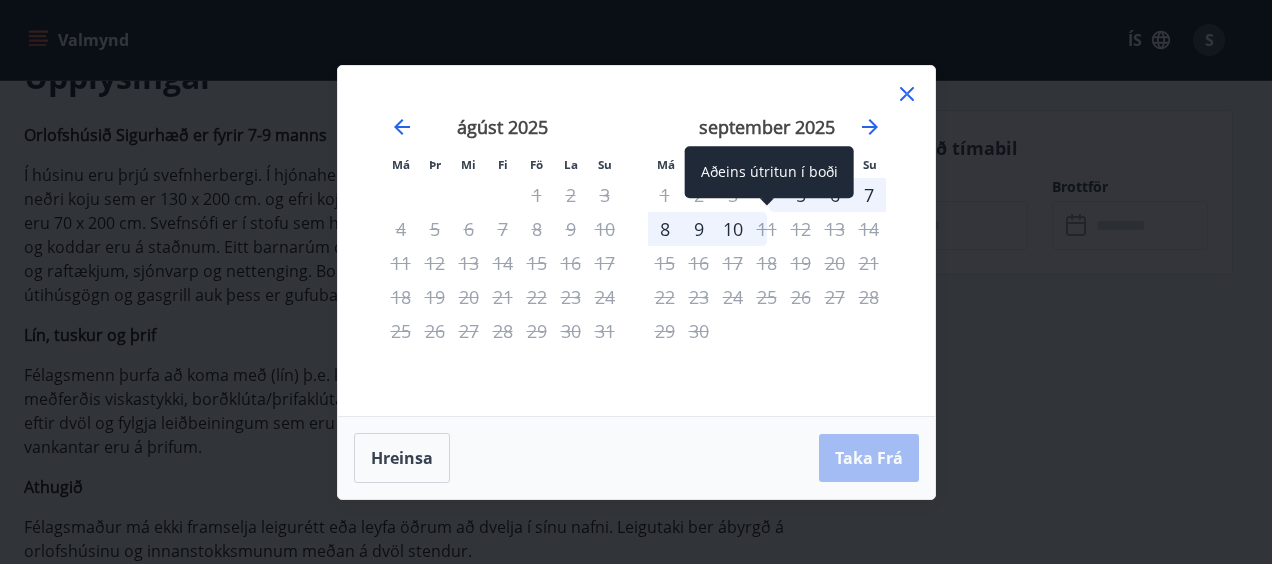 click on "Aðeins útritun í boði" at bounding box center (769, 172) 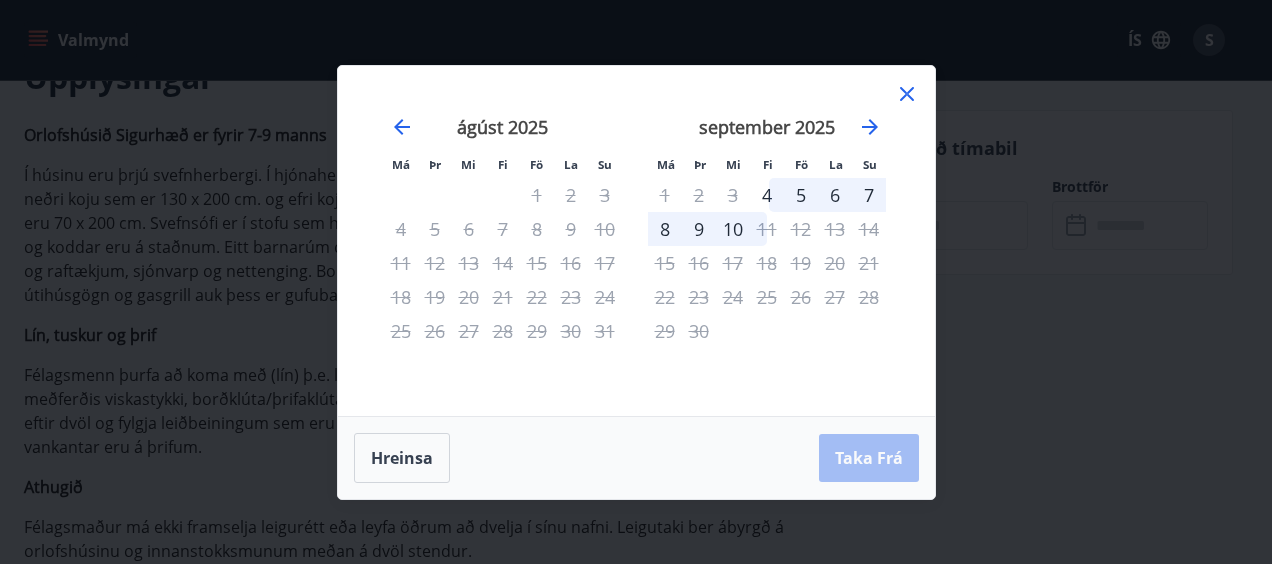 click on "Hreinsa Taka Frá" at bounding box center [636, 458] 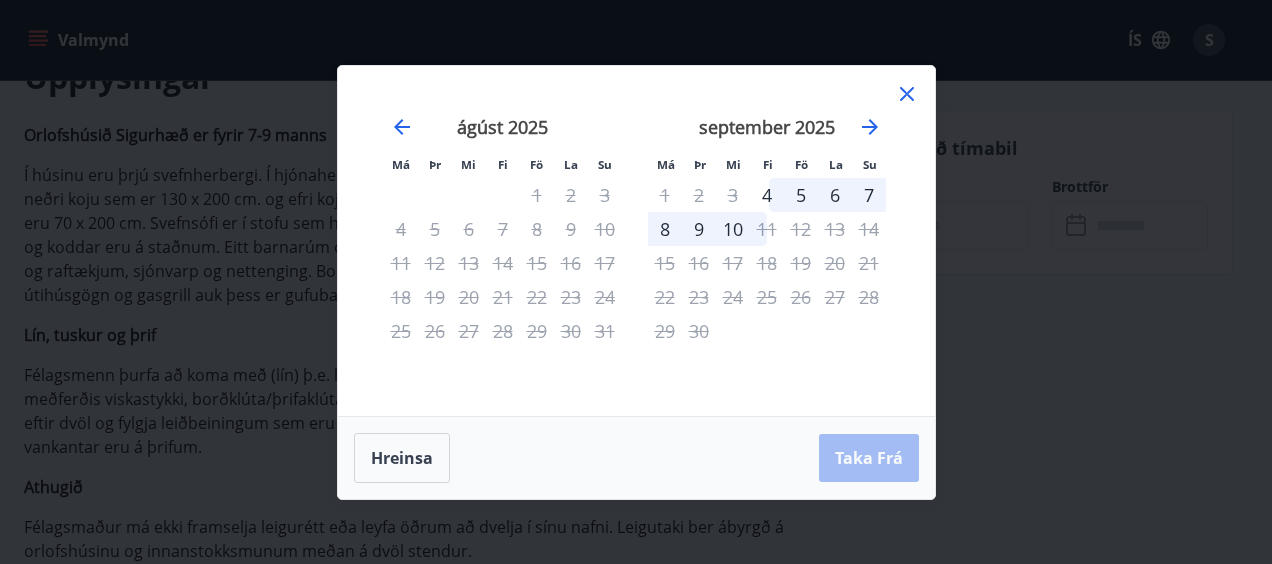 click on "3" at bounding box center (733, 195) 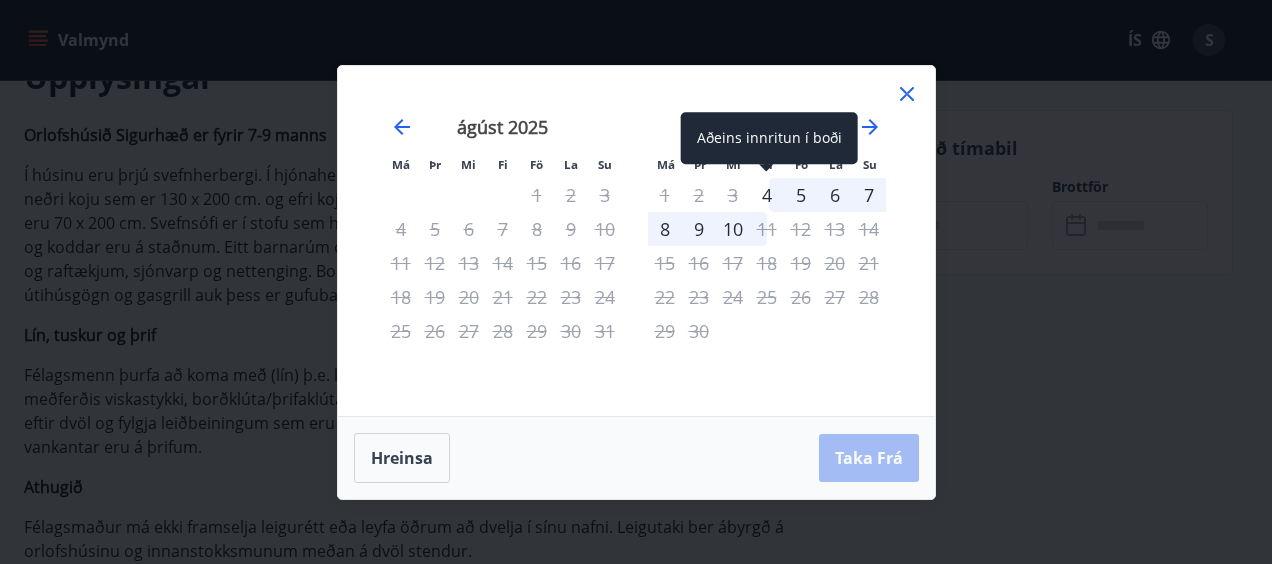click on "4" at bounding box center [767, 195] 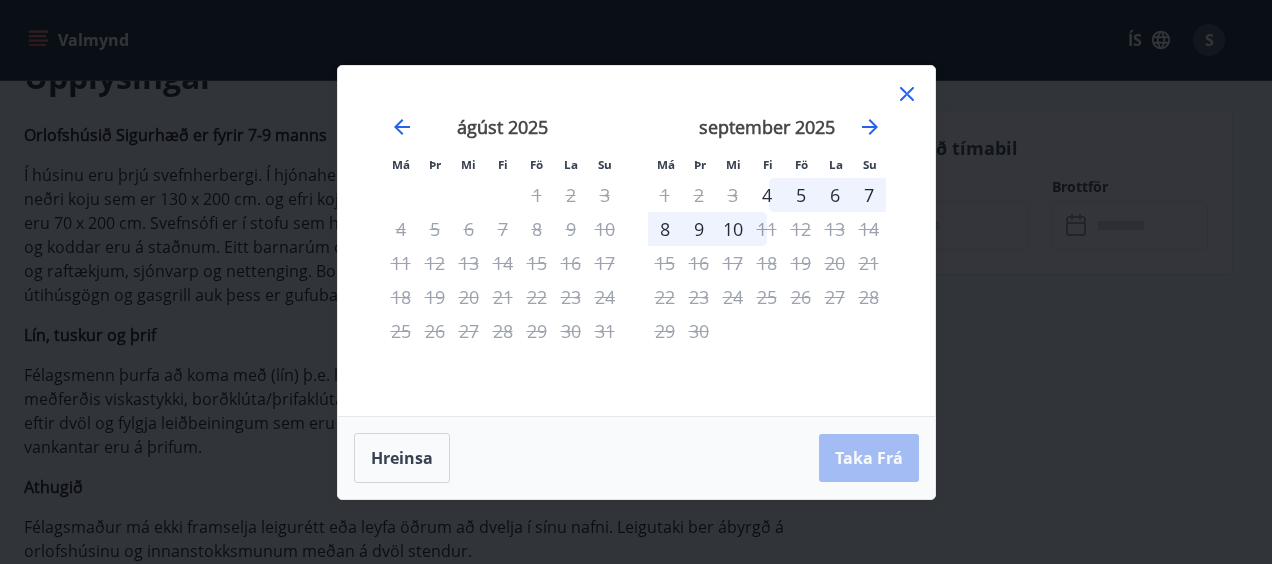 click on "5" at bounding box center [801, 195] 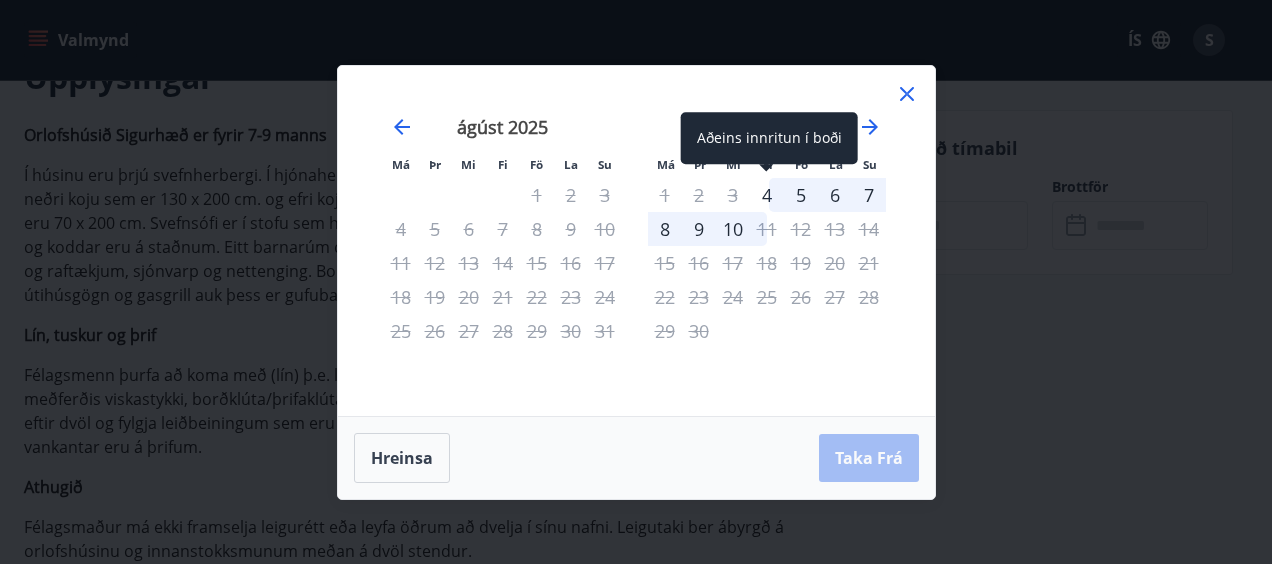 click on "4" at bounding box center [767, 195] 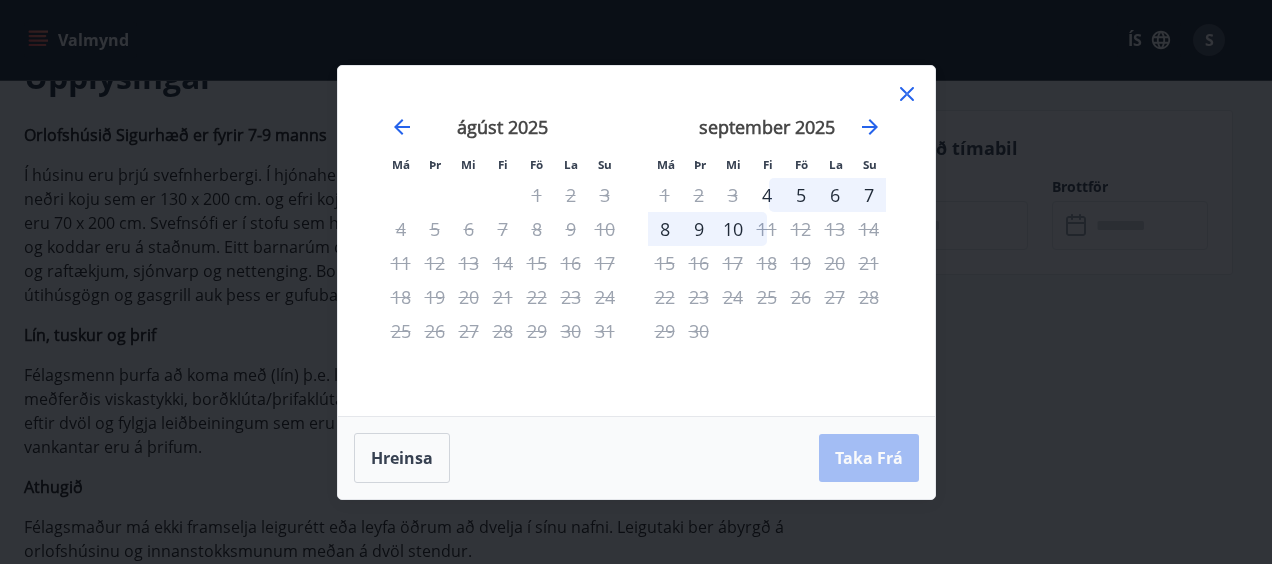 drag, startPoint x: 770, startPoint y: 207, endPoint x: 738, endPoint y: 203, distance: 32.24903 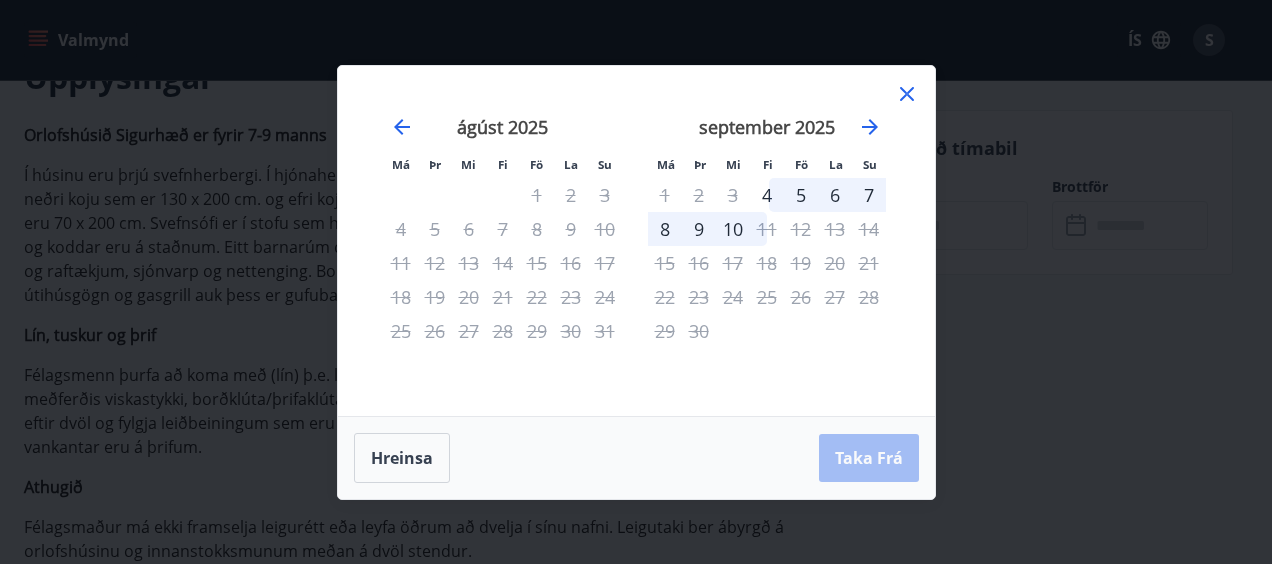 drag, startPoint x: 738, startPoint y: 203, endPoint x: 626, endPoint y: 145, distance: 126.12692 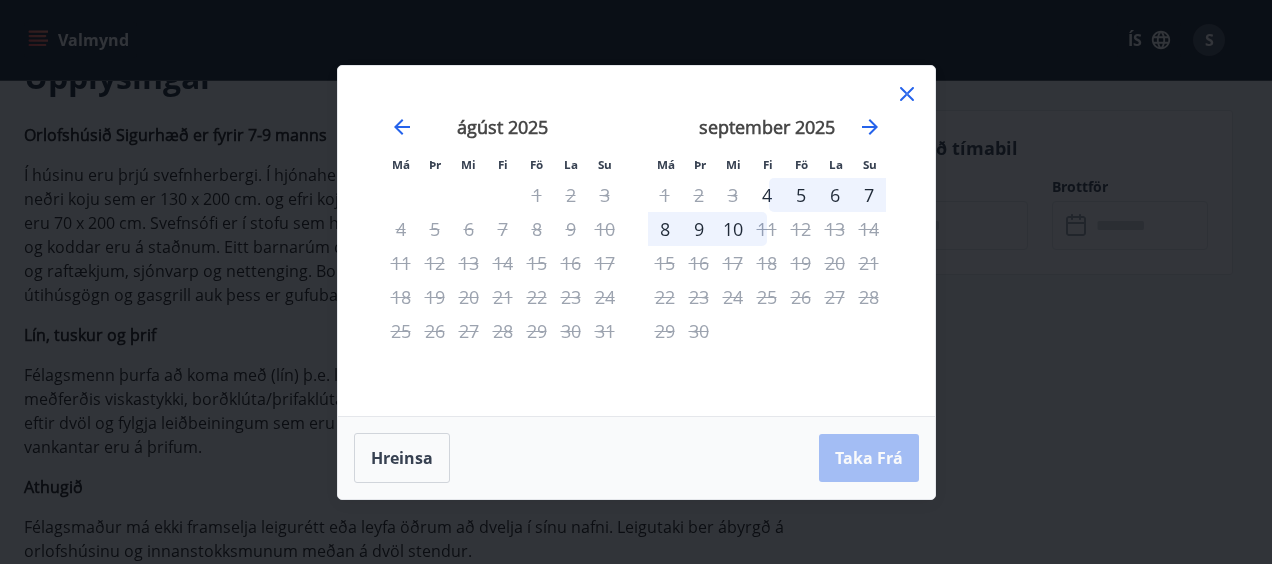 click on "[MONTH] [YEAR] [DAY] [DAY] [DAY] [DAY] [DAY] [DAY] [DAY] [DAY] [DAY] [DAY] [DAY] [DAY] [DAY] [DAY] [DAY] [DAY] [DAY] [DAY] [DAY] [DAY] [DAY] [DAY] [DAY] [DAY] [DAY] [DAY] [DAY] [DAY] [DAY]" at bounding box center (503, 254) 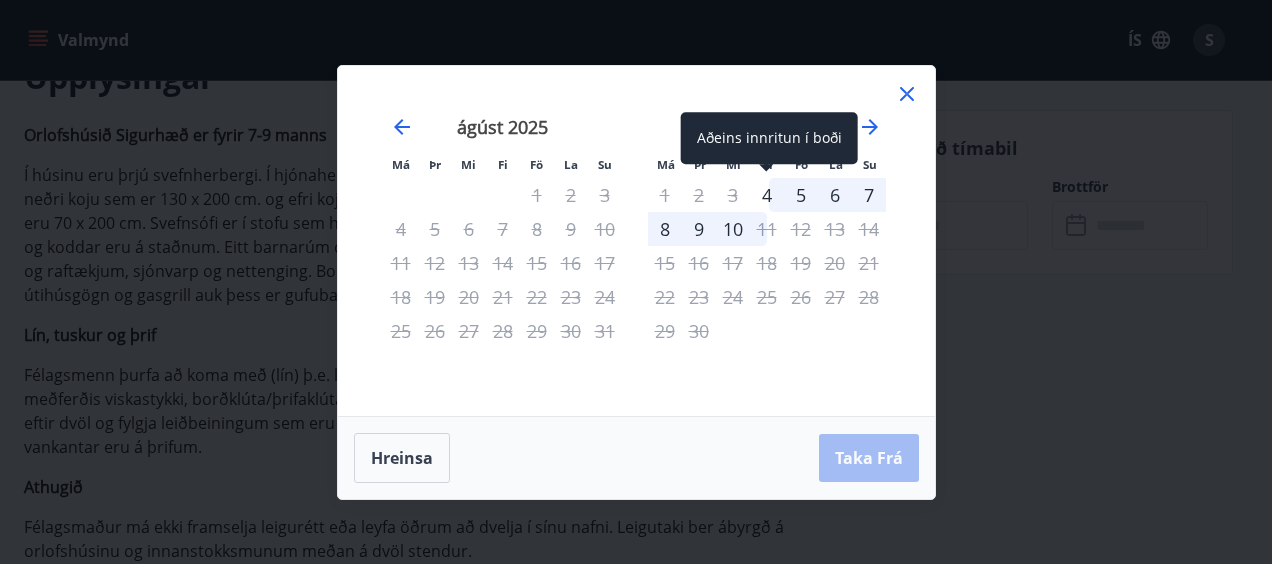 click on "4" at bounding box center (767, 195) 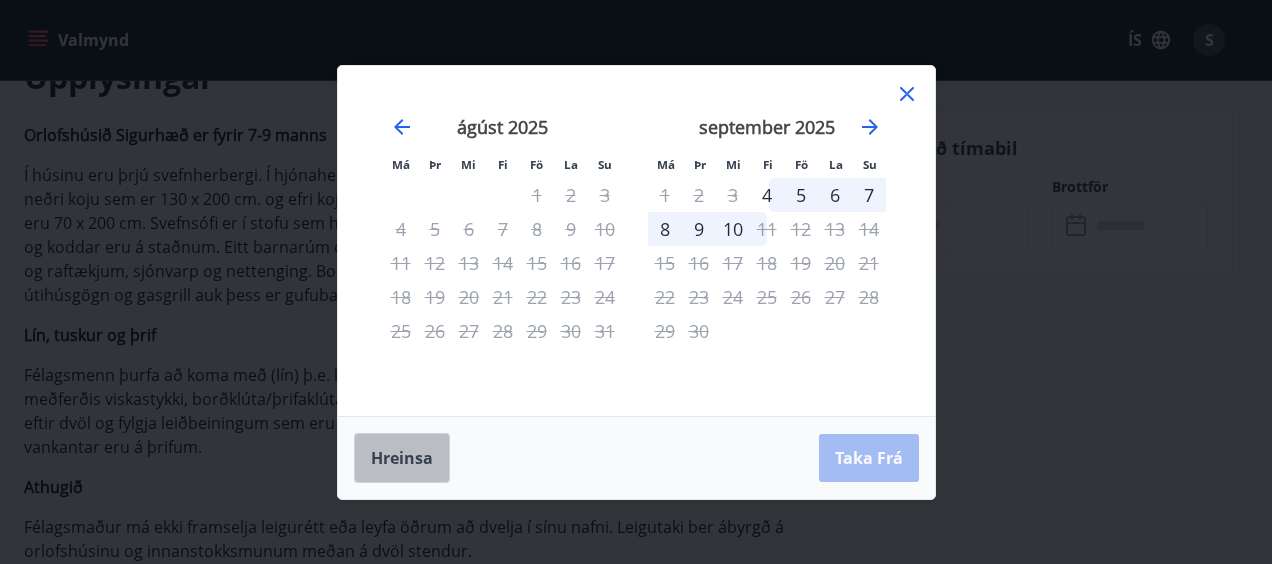 click on "Hreinsa" at bounding box center (402, 458) 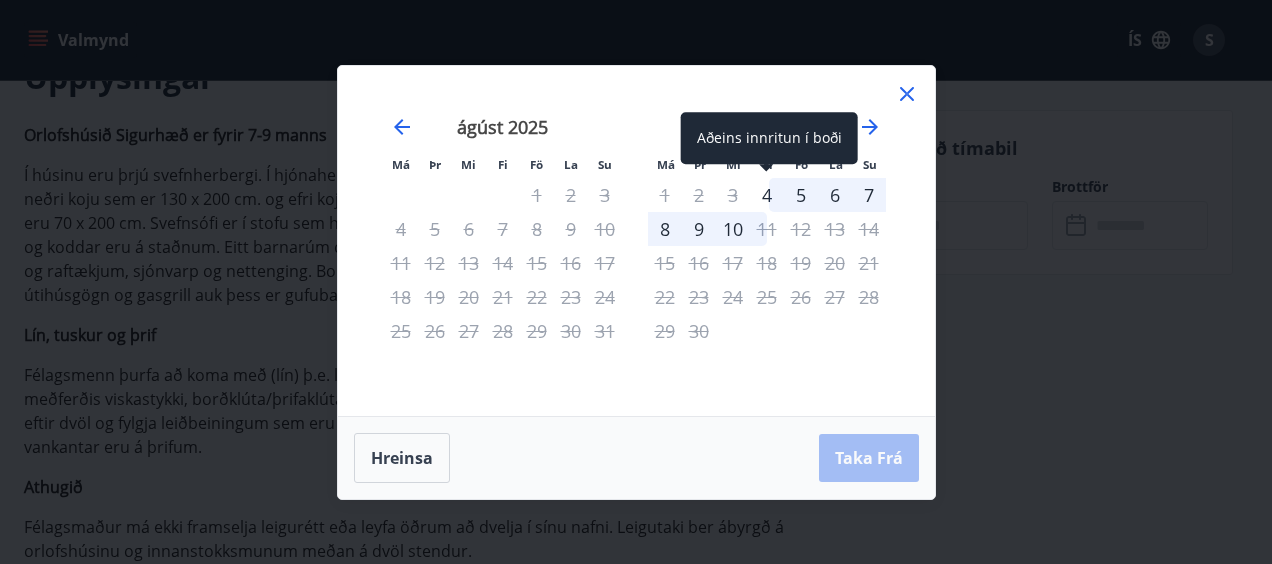 click on "4" at bounding box center [767, 195] 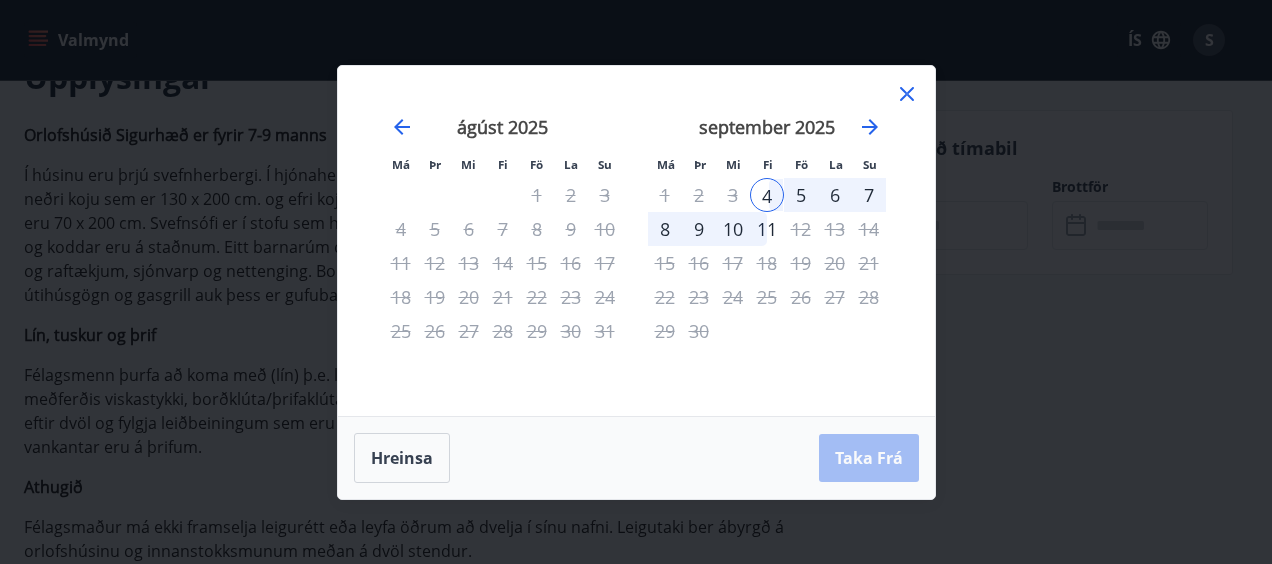 click on "10" at bounding box center (733, 229) 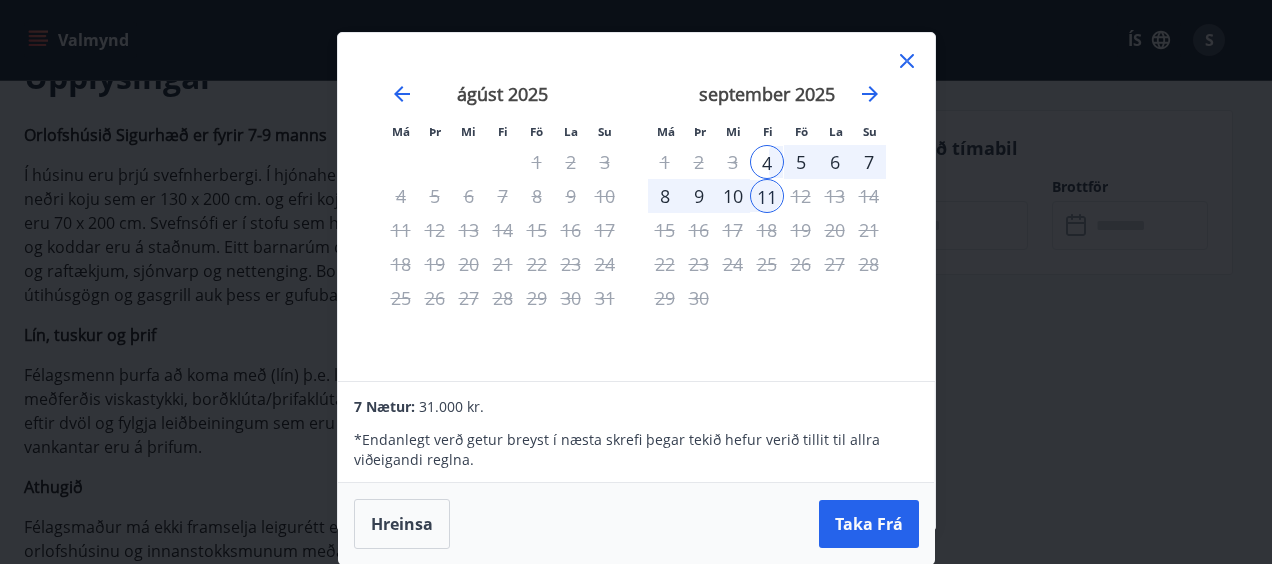 drag, startPoint x: 913, startPoint y: 57, endPoint x: 902, endPoint y: 58, distance: 11.045361 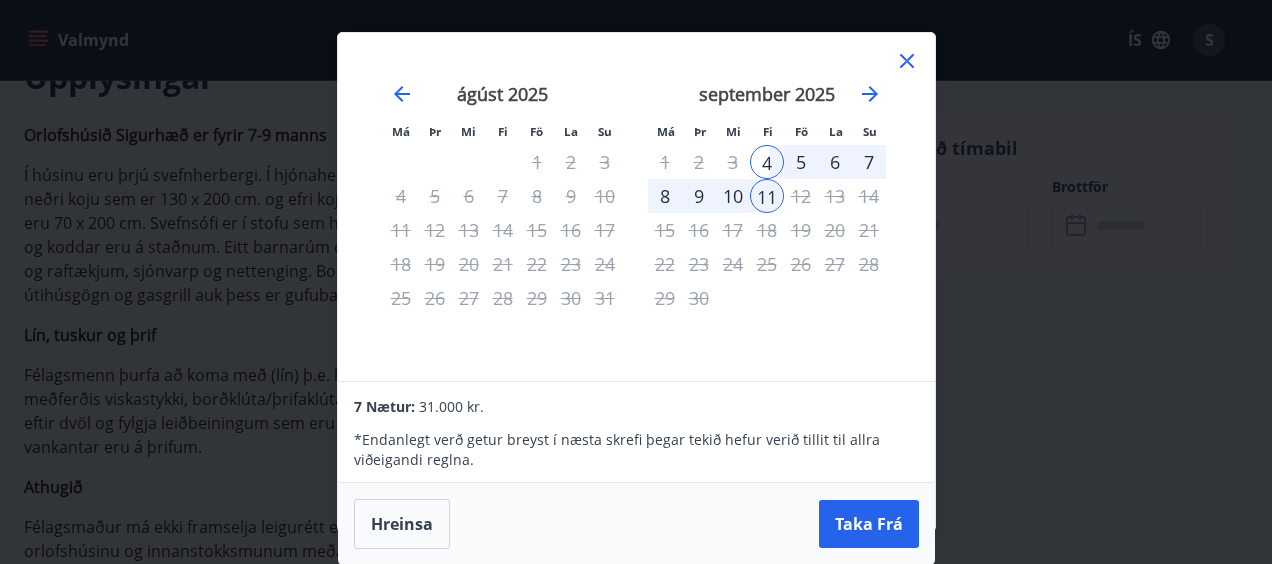 click 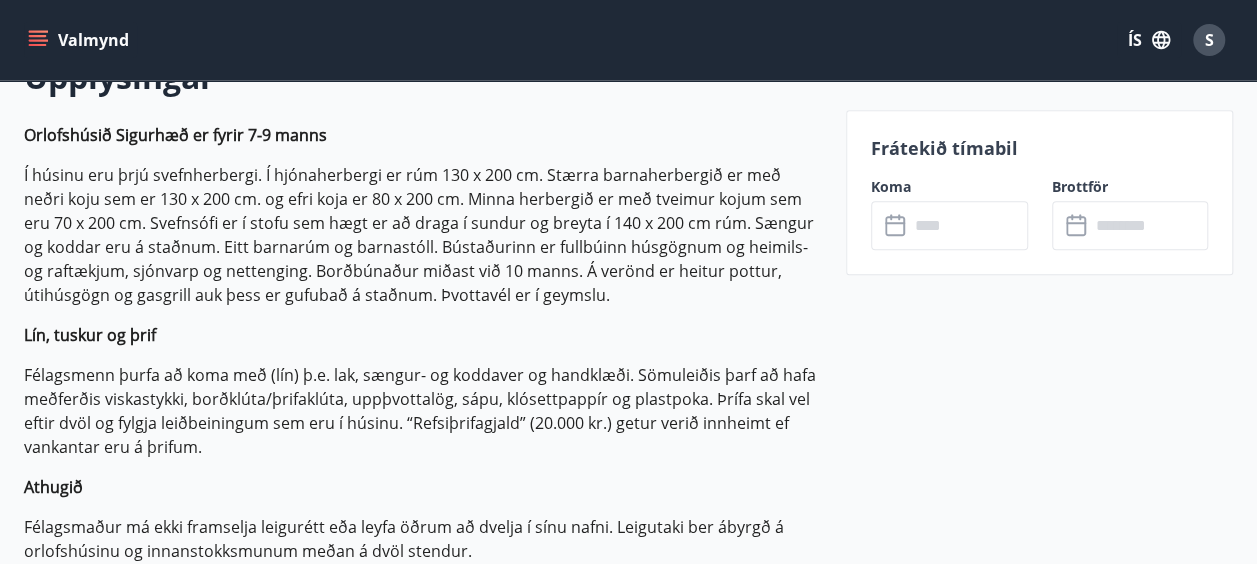 click 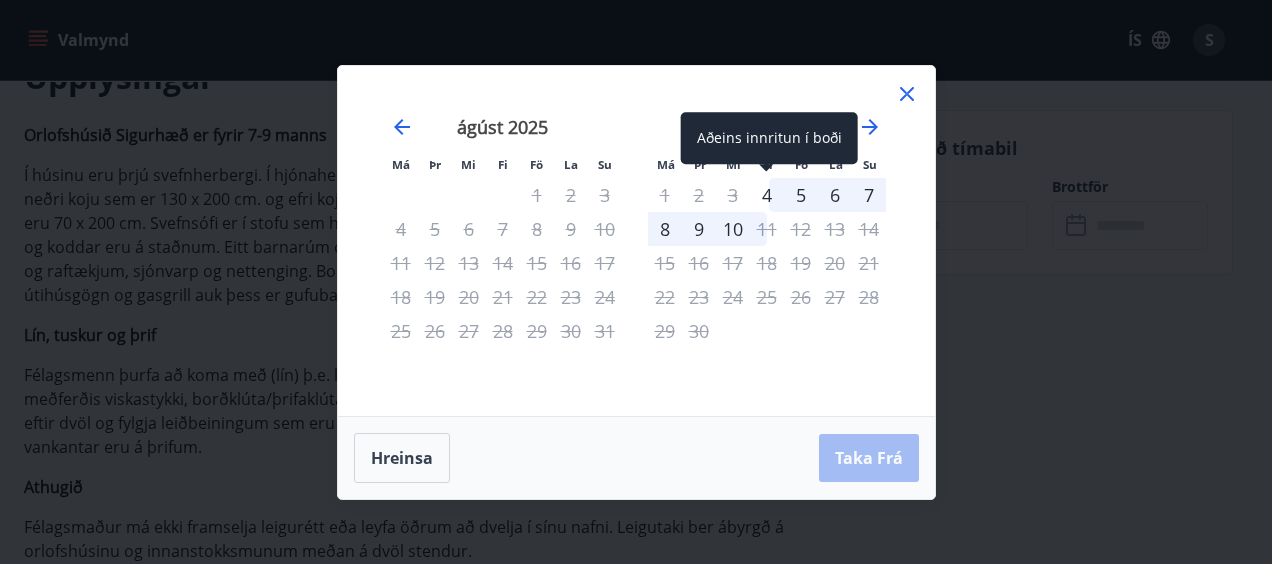 click on "4" at bounding box center (767, 195) 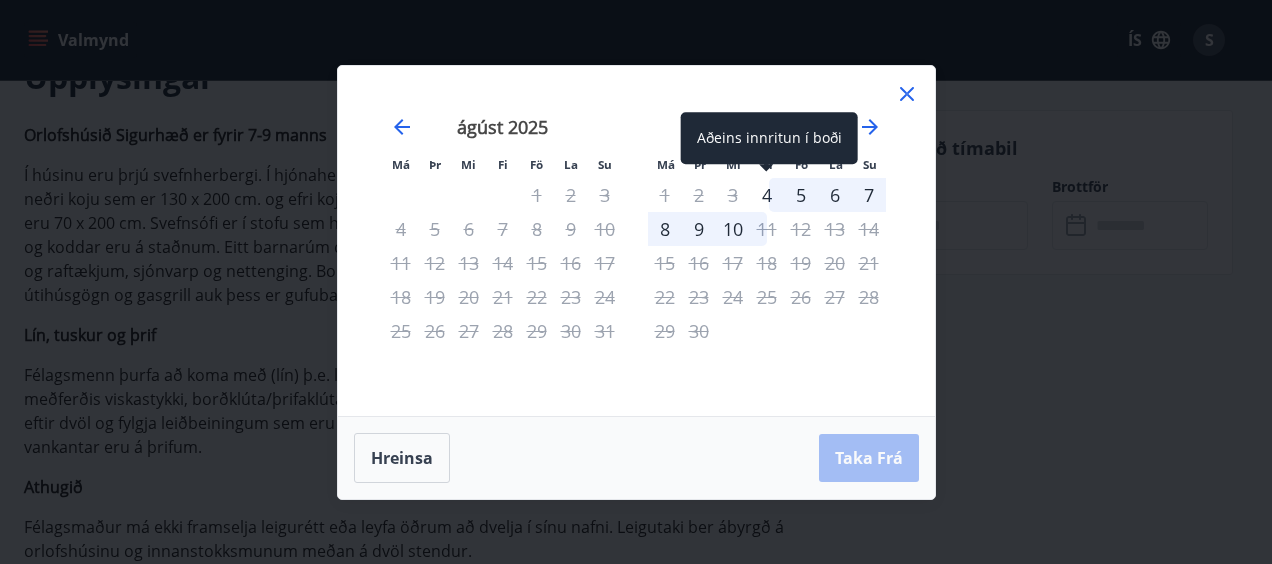 click on "4" at bounding box center (767, 195) 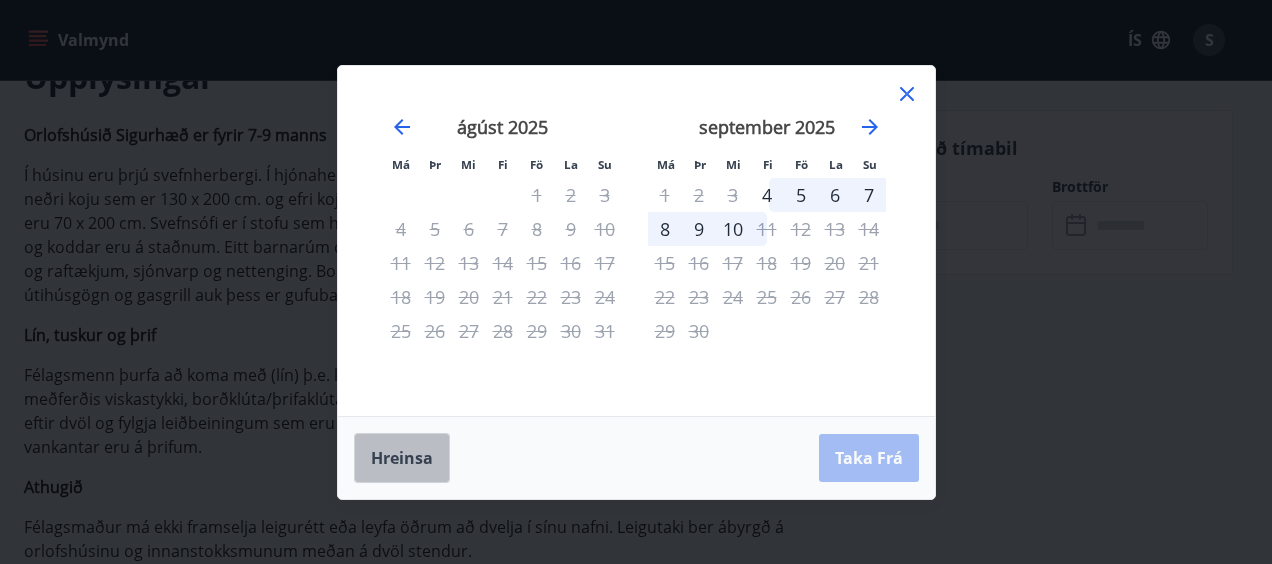 click on "Hreinsa" at bounding box center (402, 458) 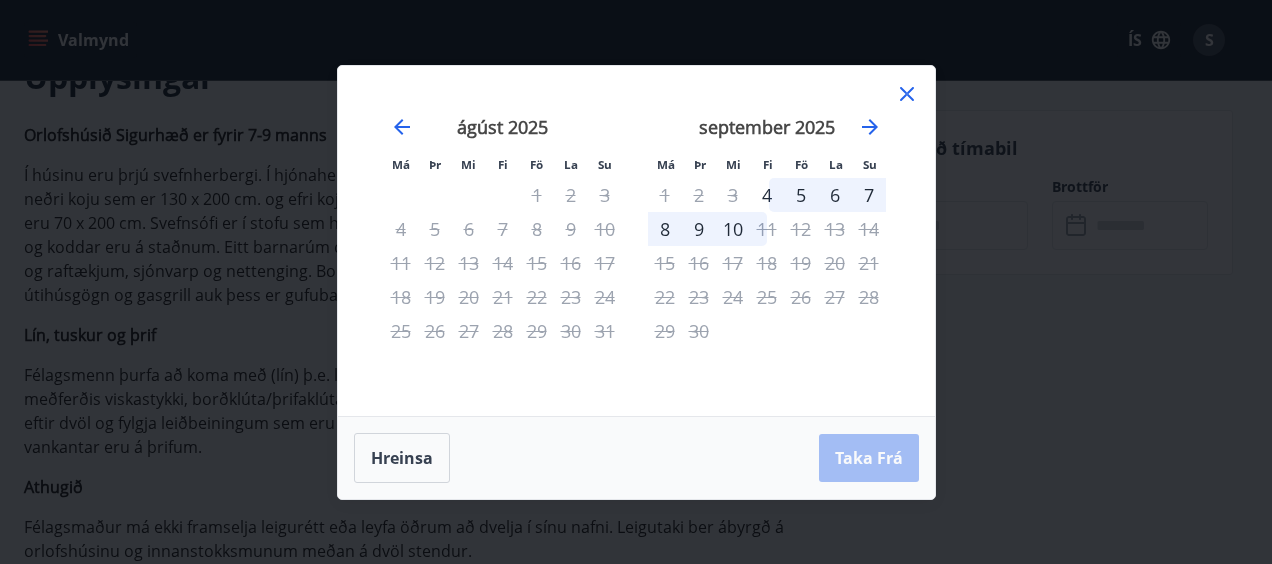 drag, startPoint x: 412, startPoint y: 460, endPoint x: 823, endPoint y: 258, distance: 457.95743 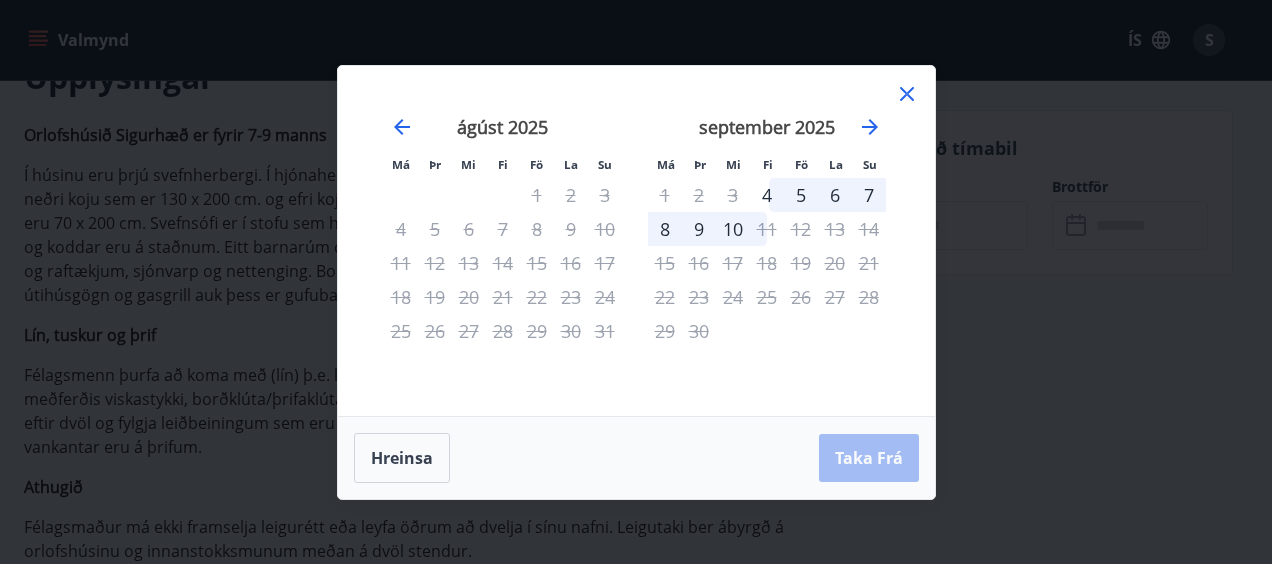 click on "20" at bounding box center (835, 263) 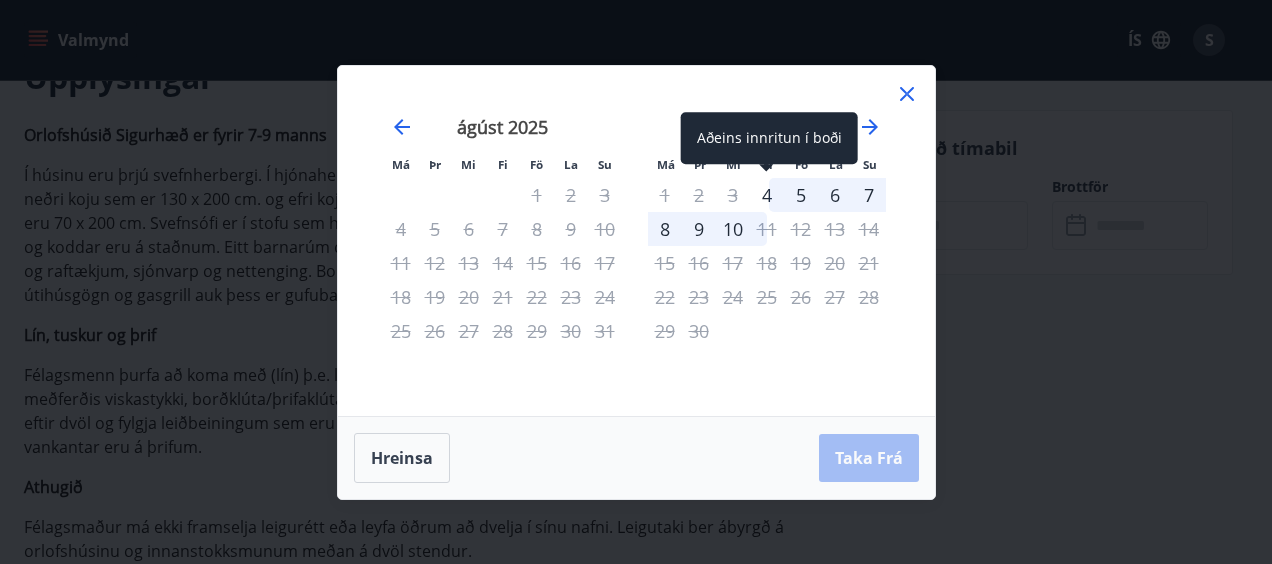click on "4" at bounding box center [767, 195] 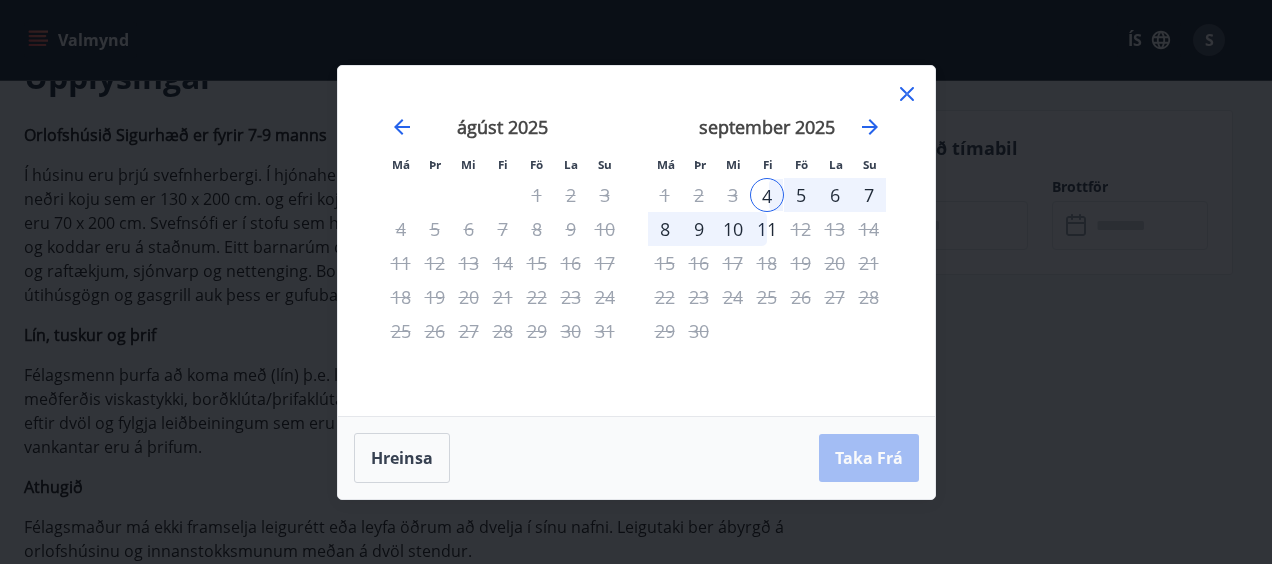 click on "10" at bounding box center (733, 229) 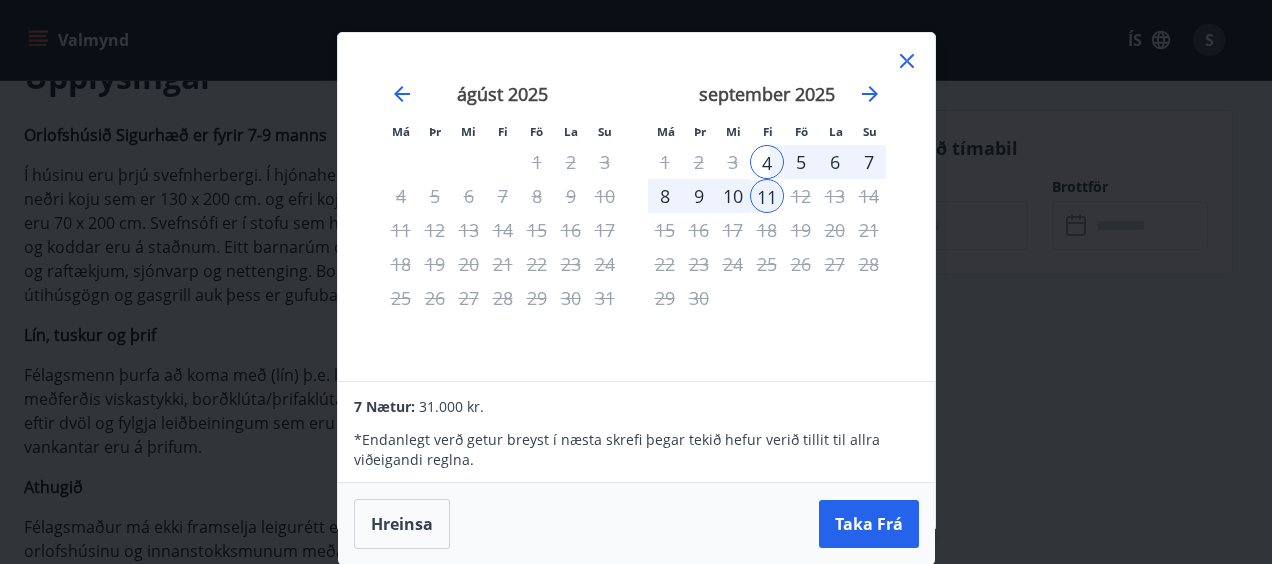 click 